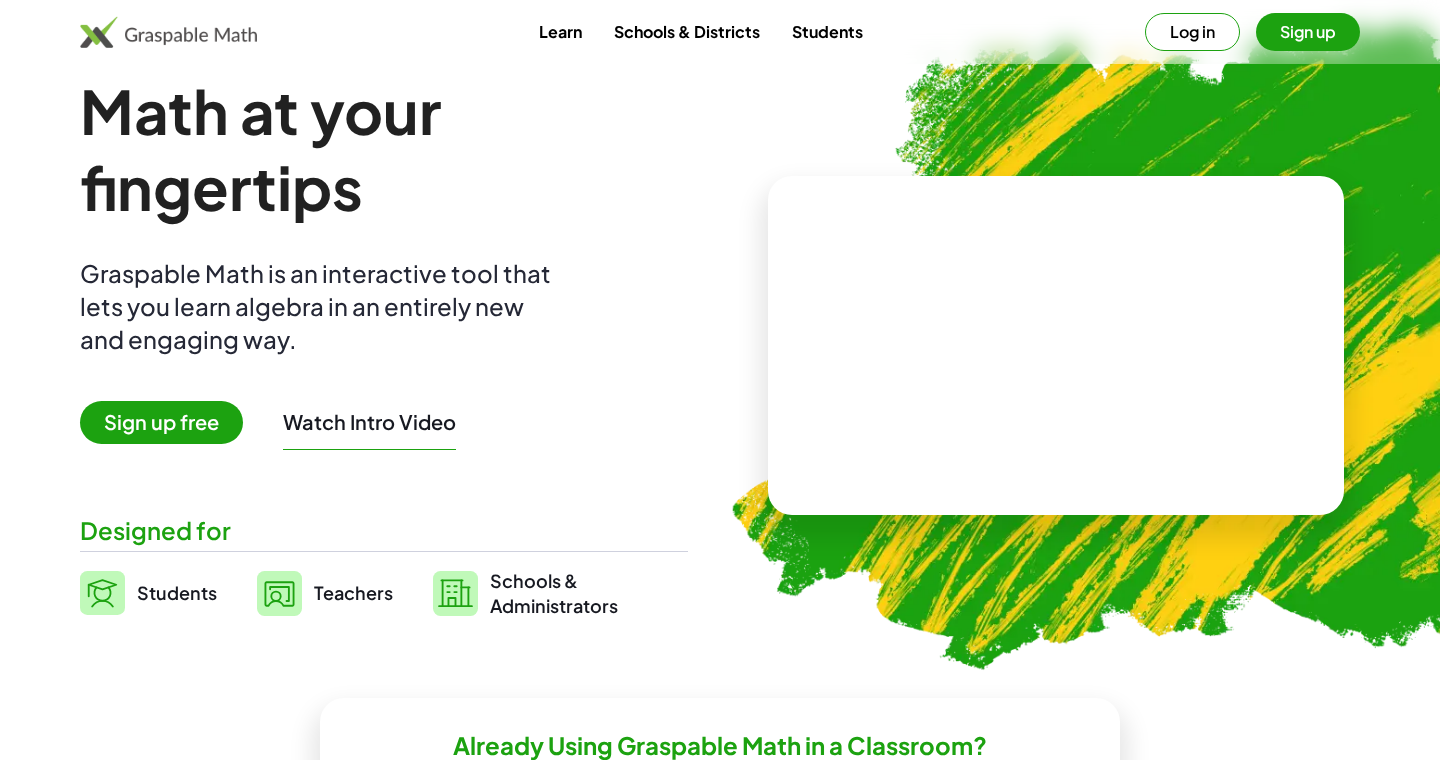 scroll, scrollTop: 0, scrollLeft: 0, axis: both 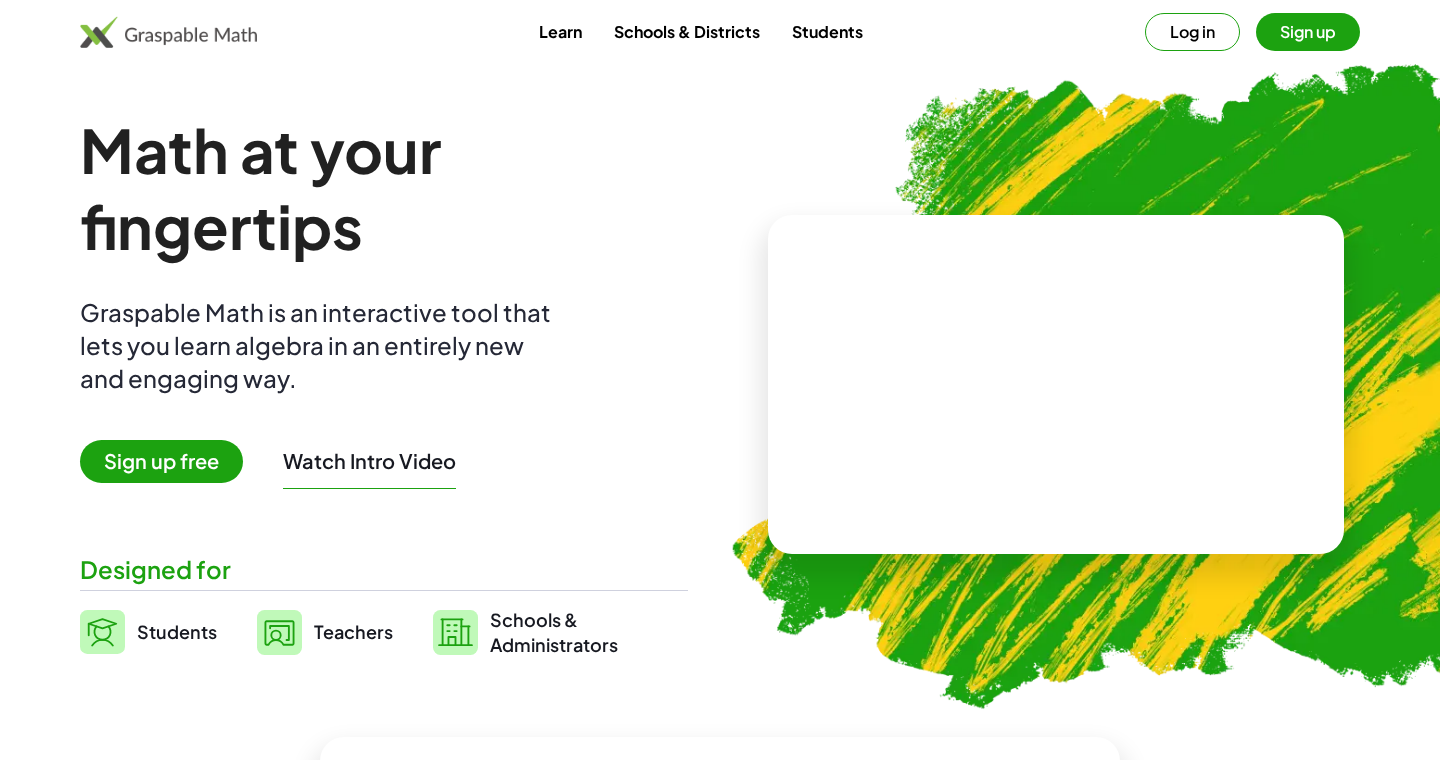 click on "Sign up" at bounding box center (1308, 32) 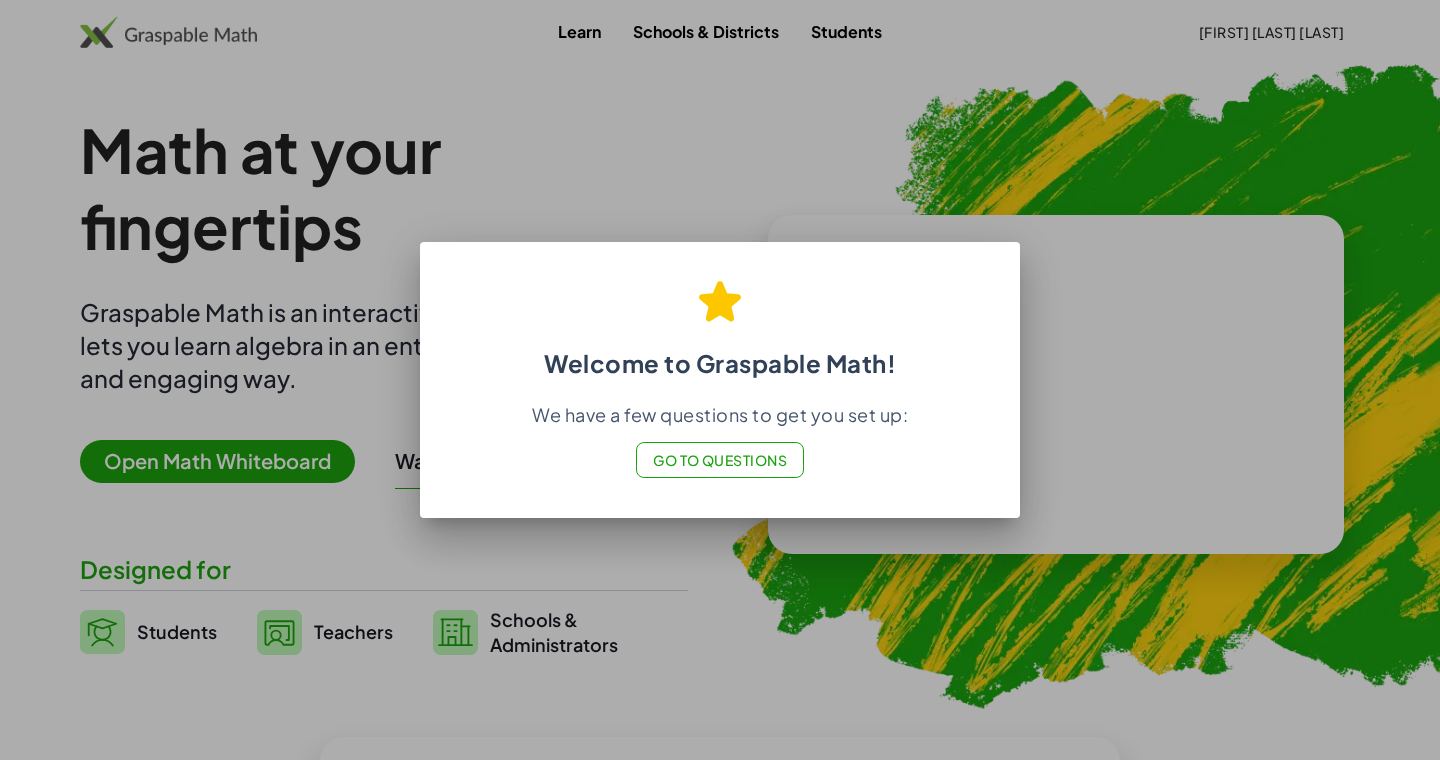 click on "Go to Questions" 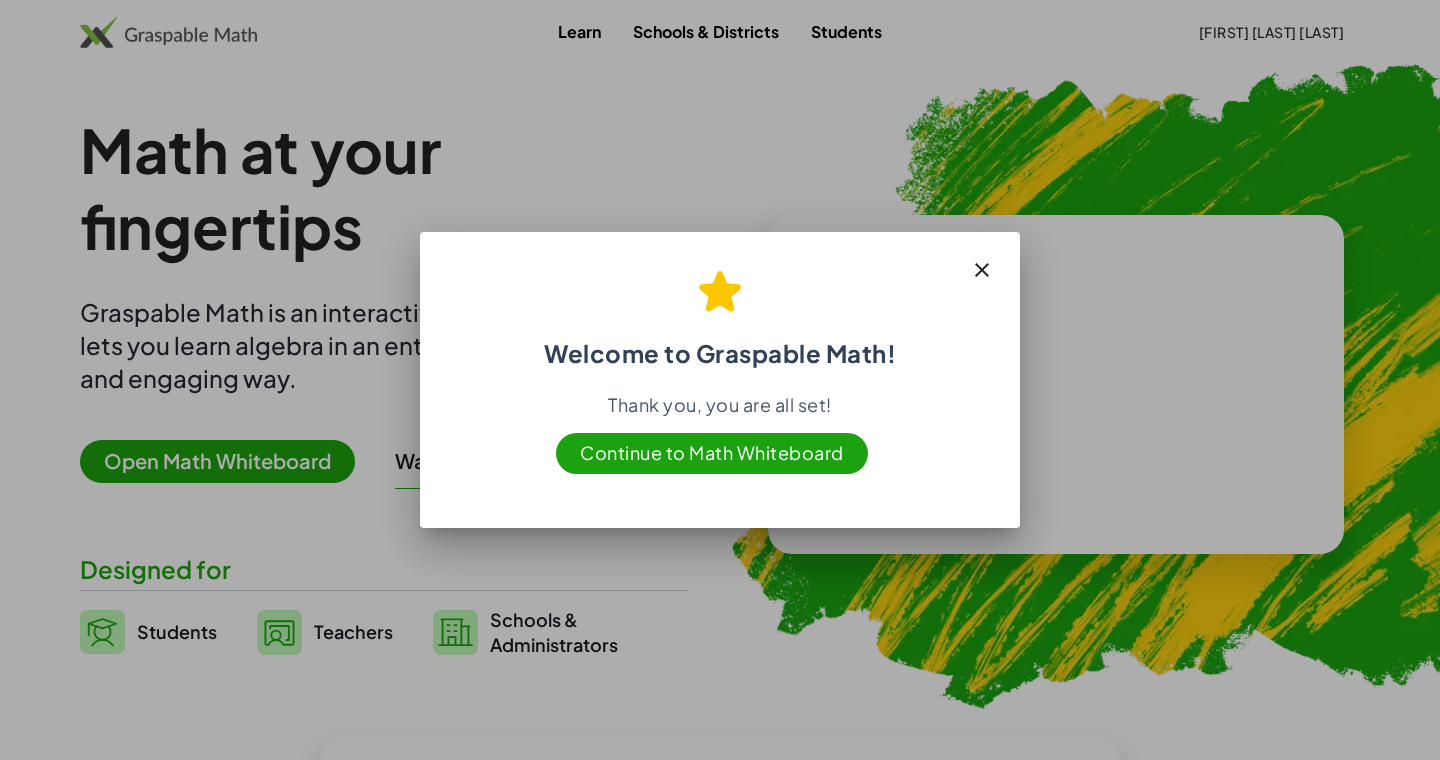 click at bounding box center [982, 270] 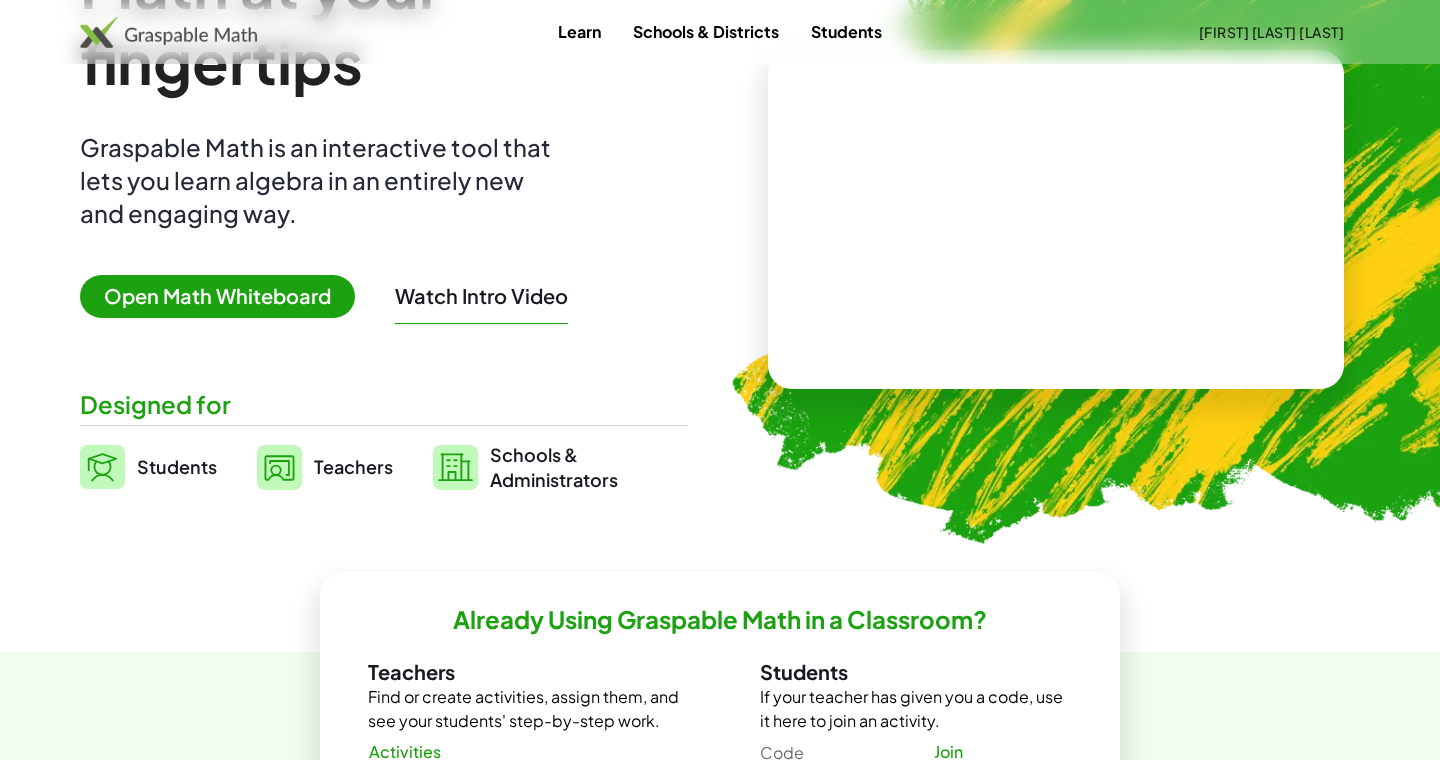 scroll, scrollTop: 169, scrollLeft: 0, axis: vertical 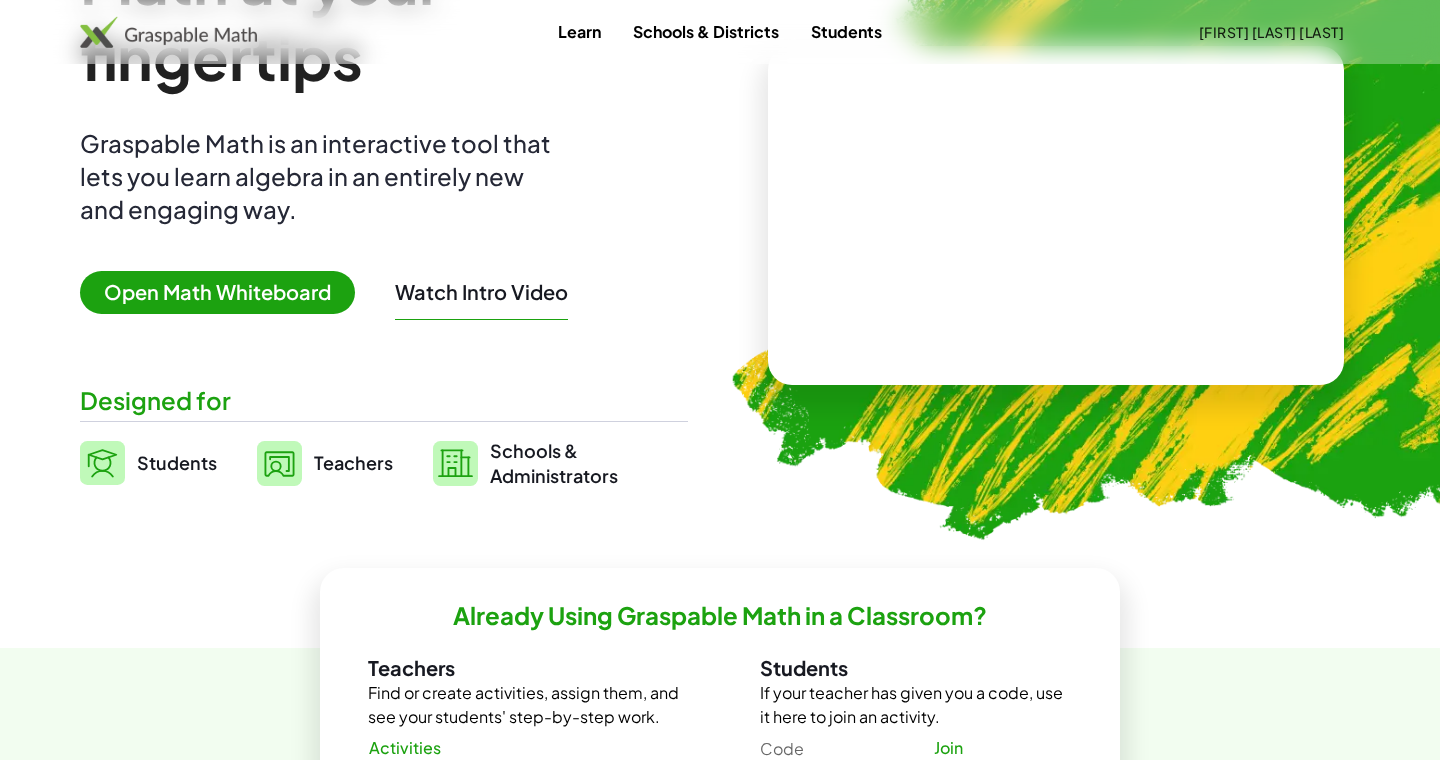 click on "Open Math Whiteboard" at bounding box center (217, 292) 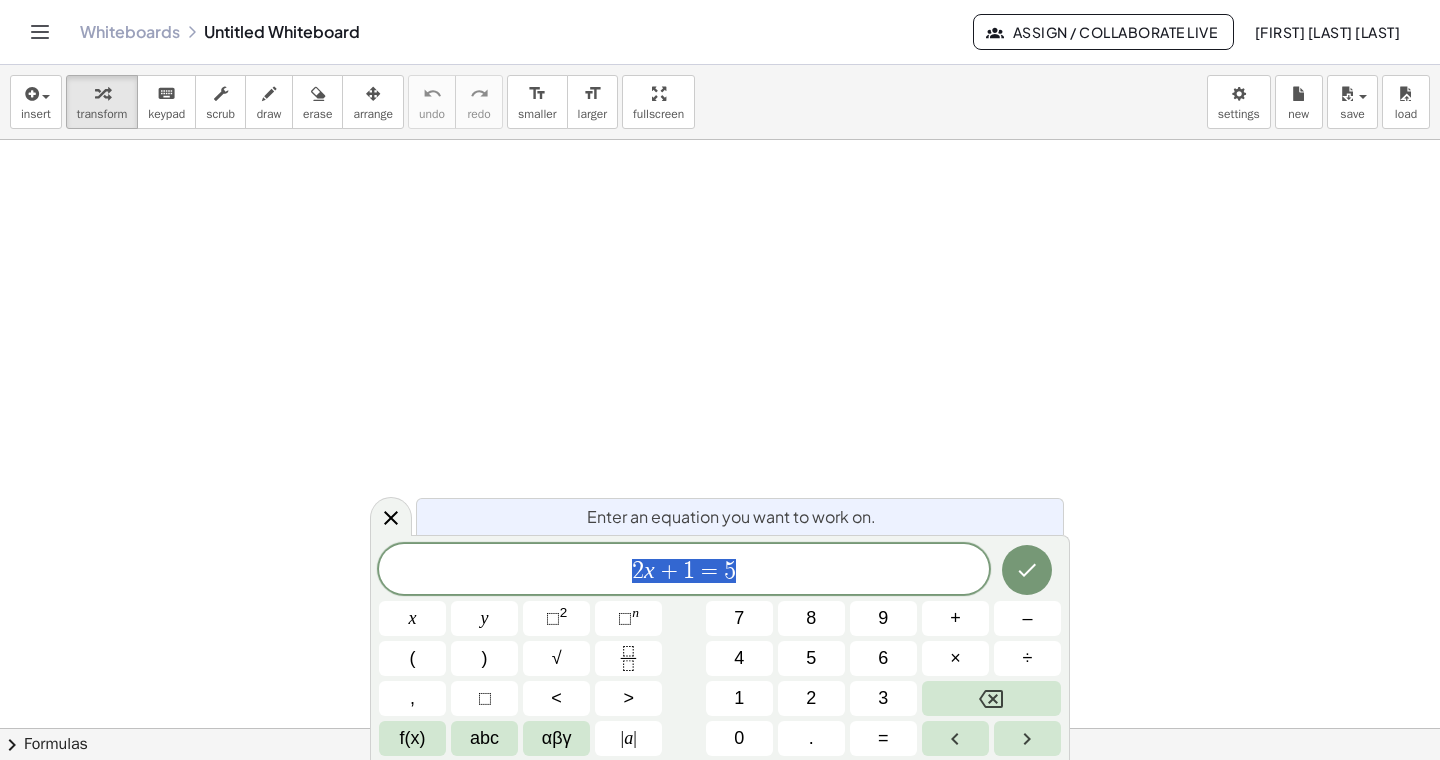 scroll, scrollTop: 0, scrollLeft: 0, axis: both 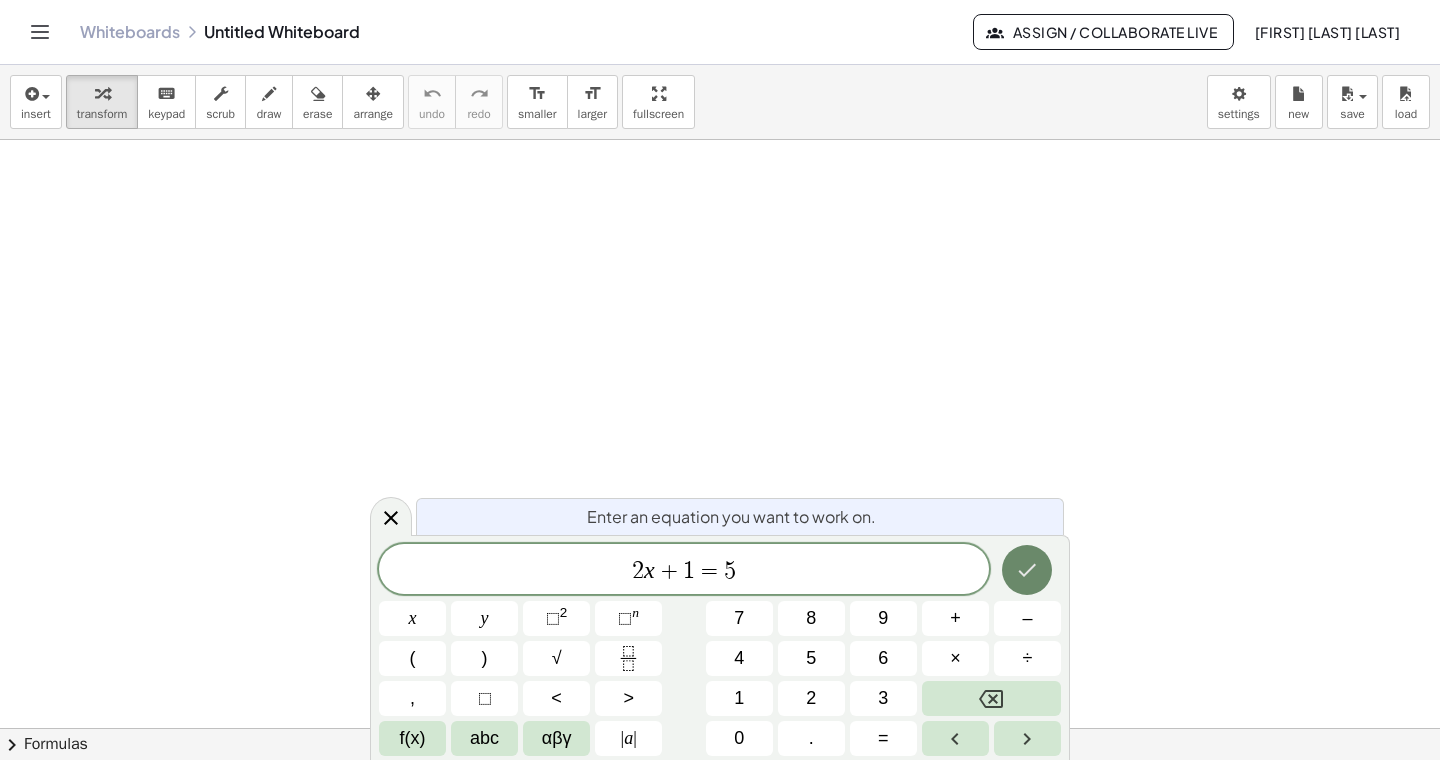 click at bounding box center [1027, 570] 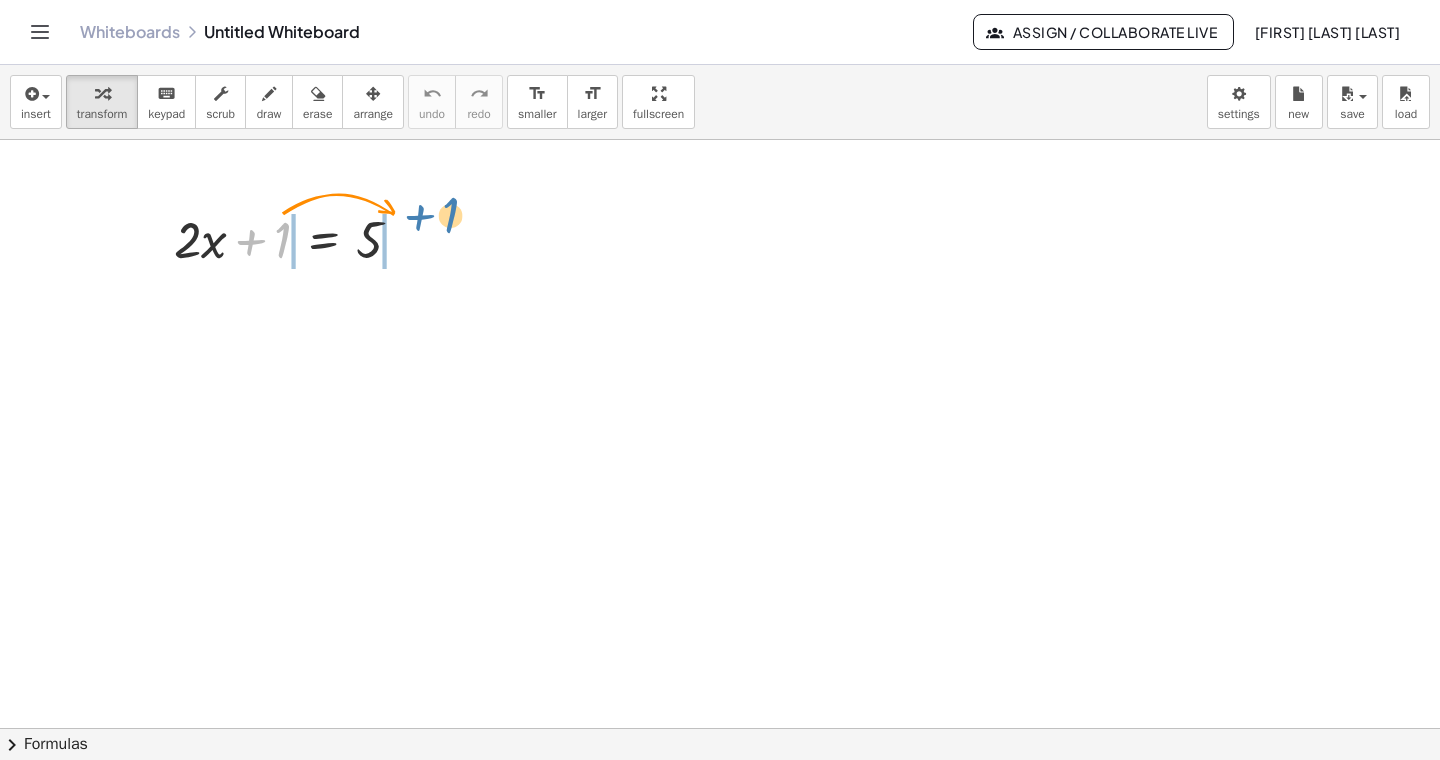 drag, startPoint x: 276, startPoint y: 237, endPoint x: 448, endPoint y: 263, distance: 173.95401 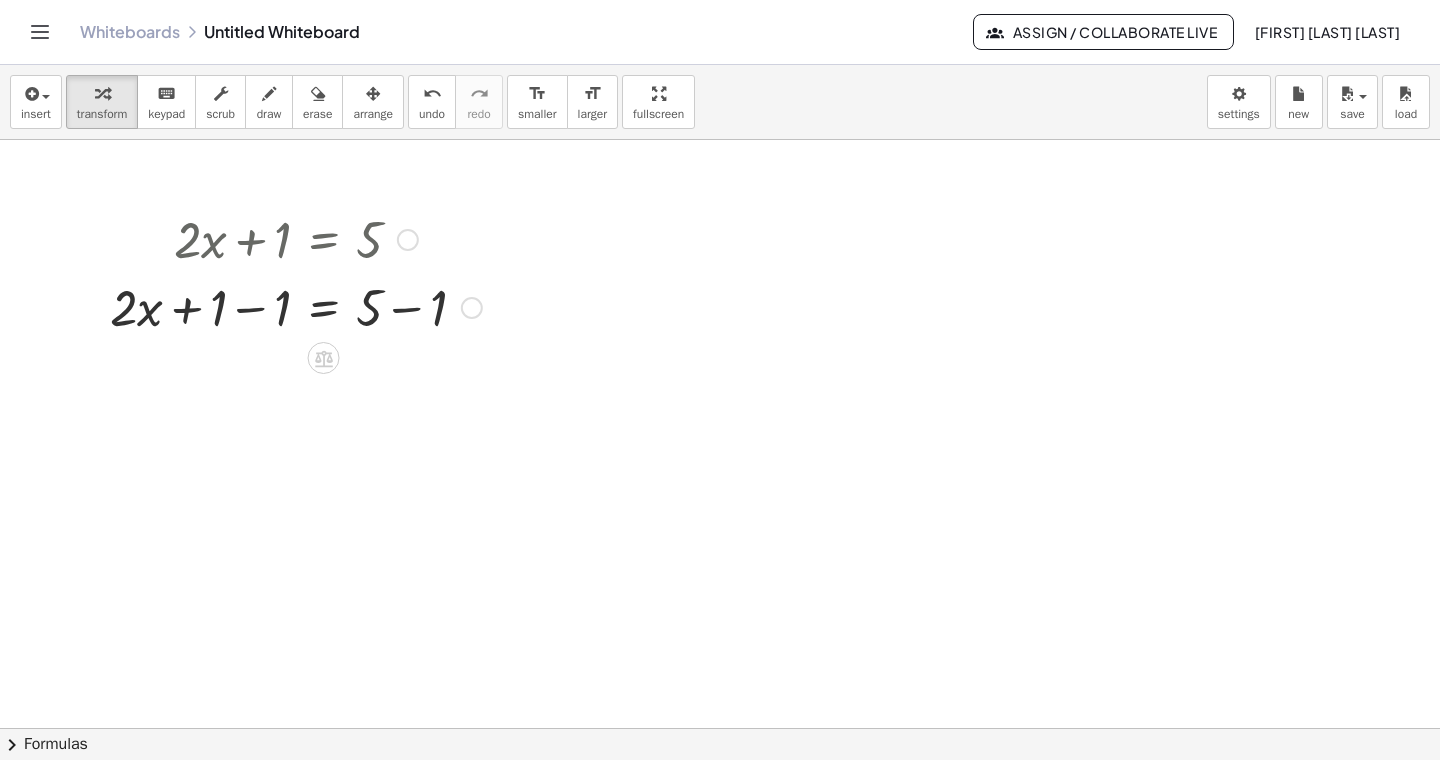 click at bounding box center (472, 308) 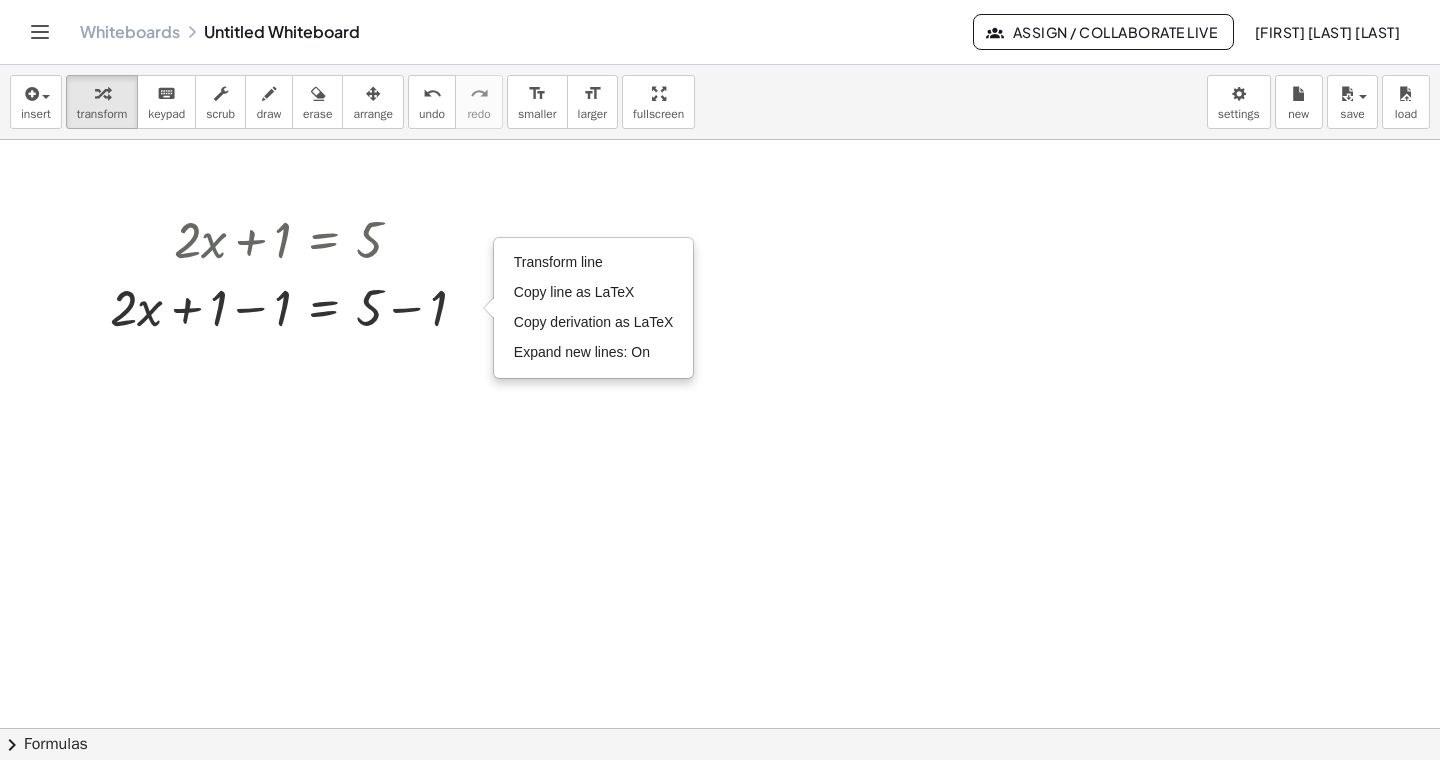 click at bounding box center [720, 793] 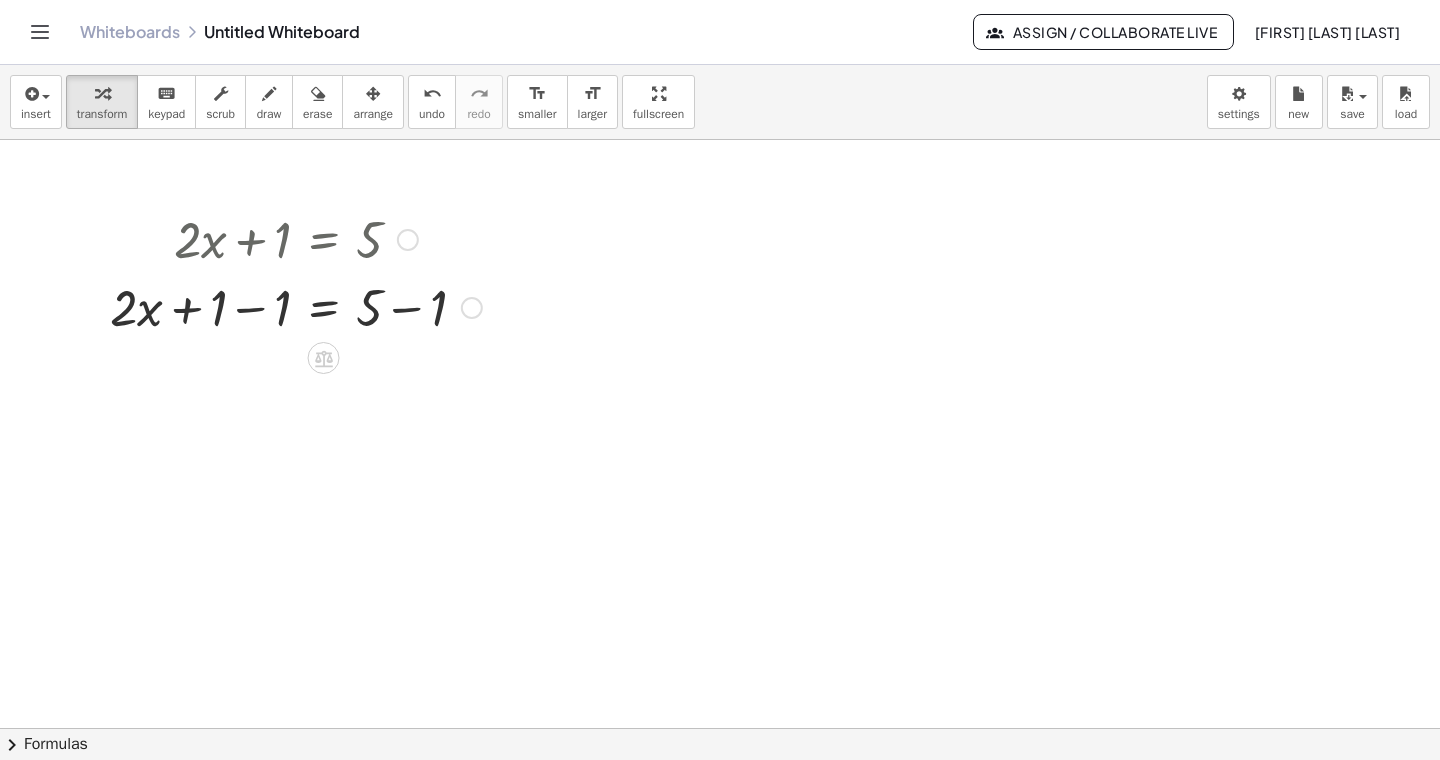 click 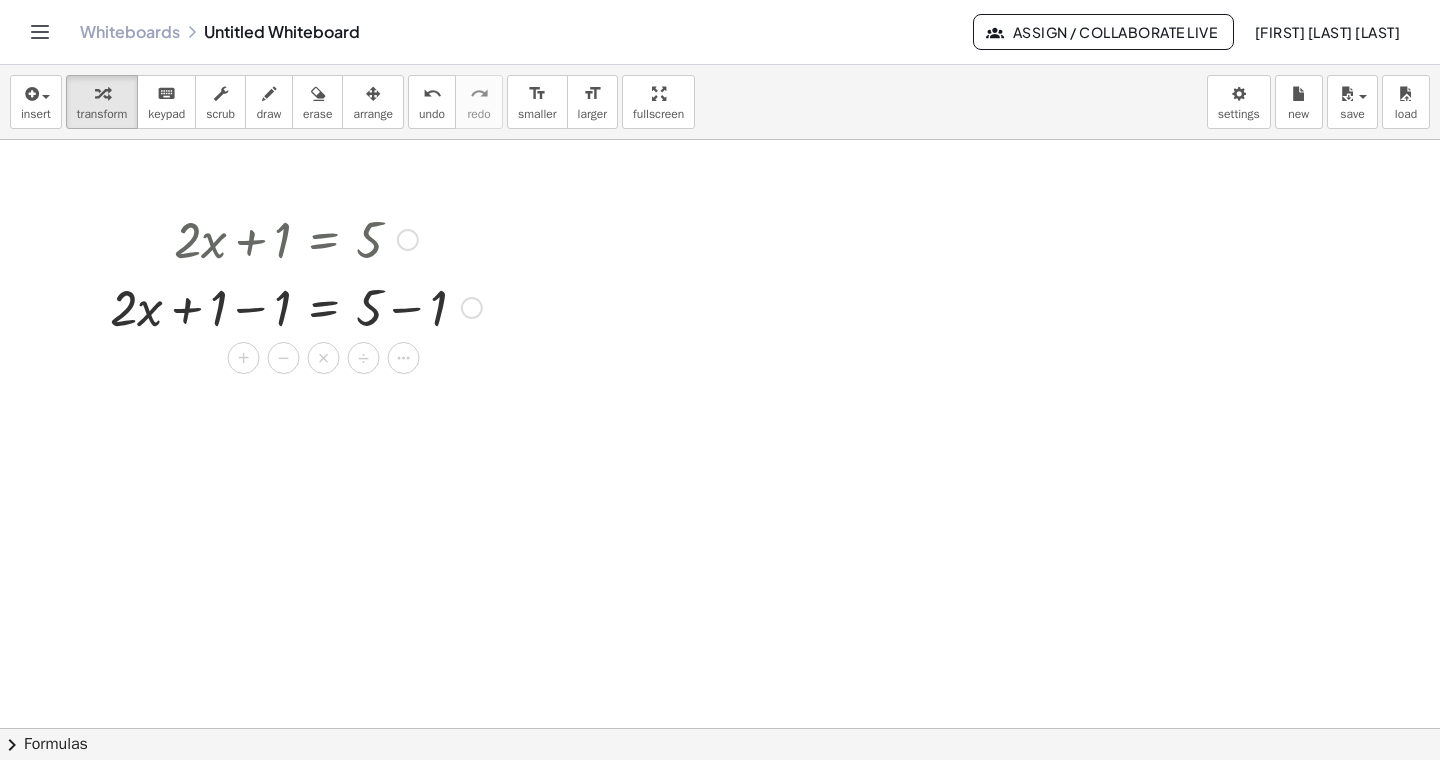 click on "×" at bounding box center [324, 358] 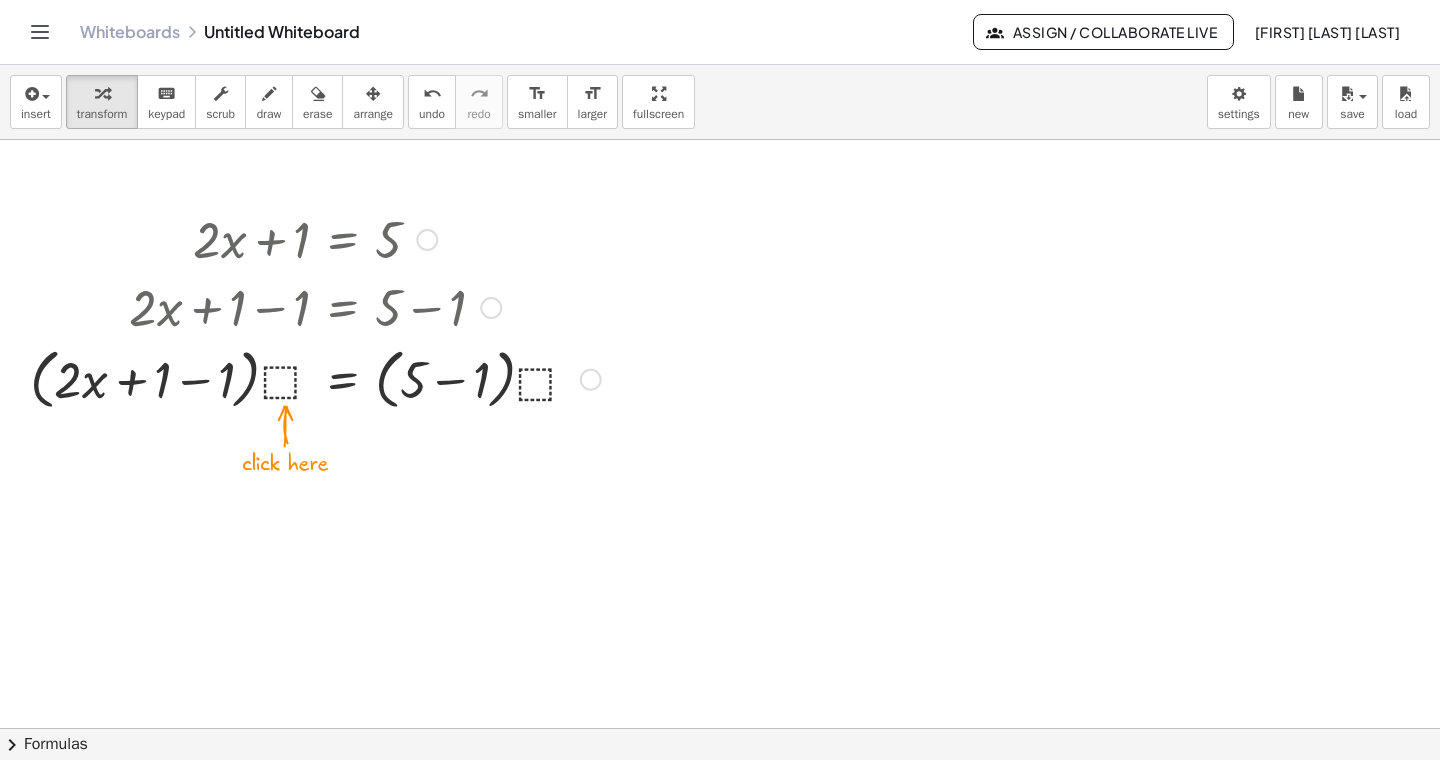 click on "Transform line Copy line as LaTeX Copy derivation as LaTeX Expand new lines: On" at bounding box center (591, 380) 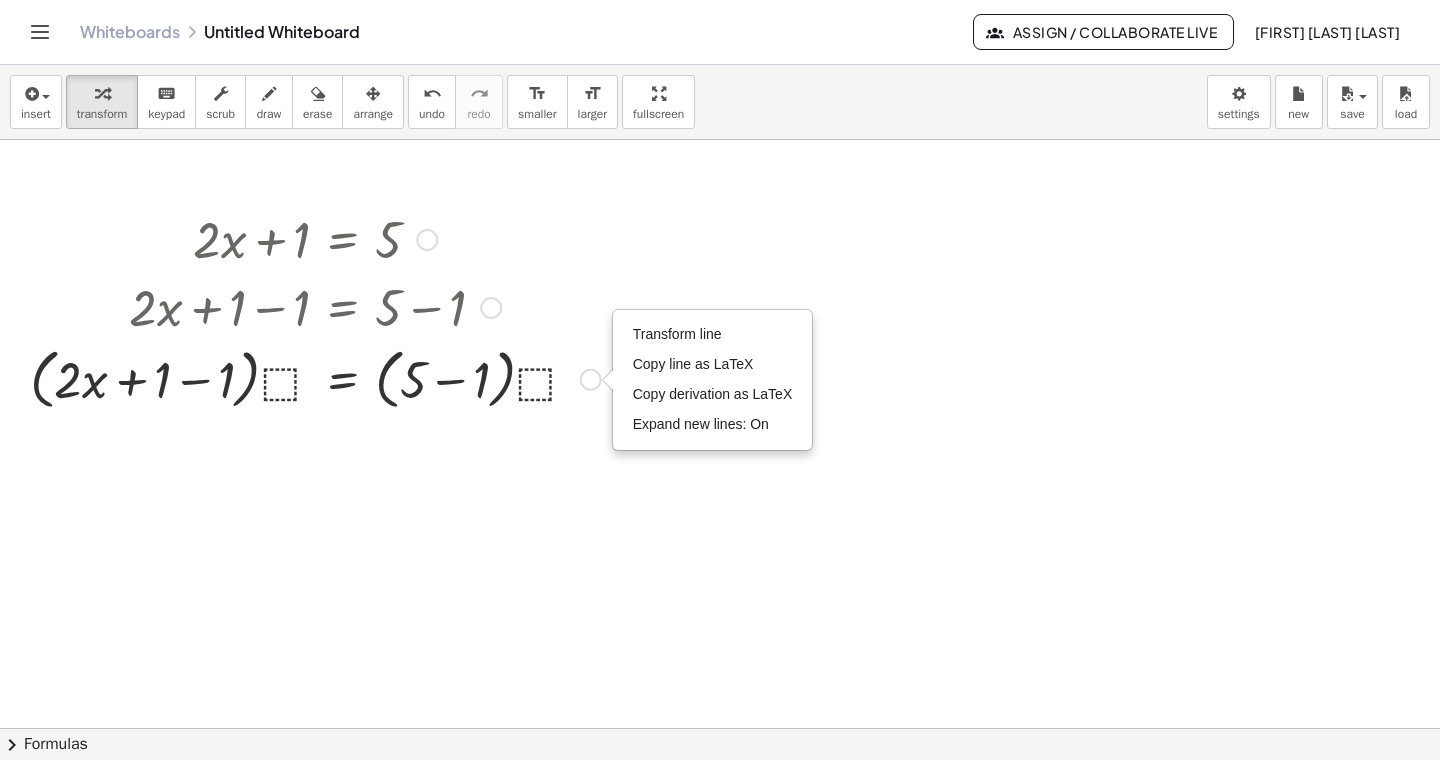 click at bounding box center (315, 378) 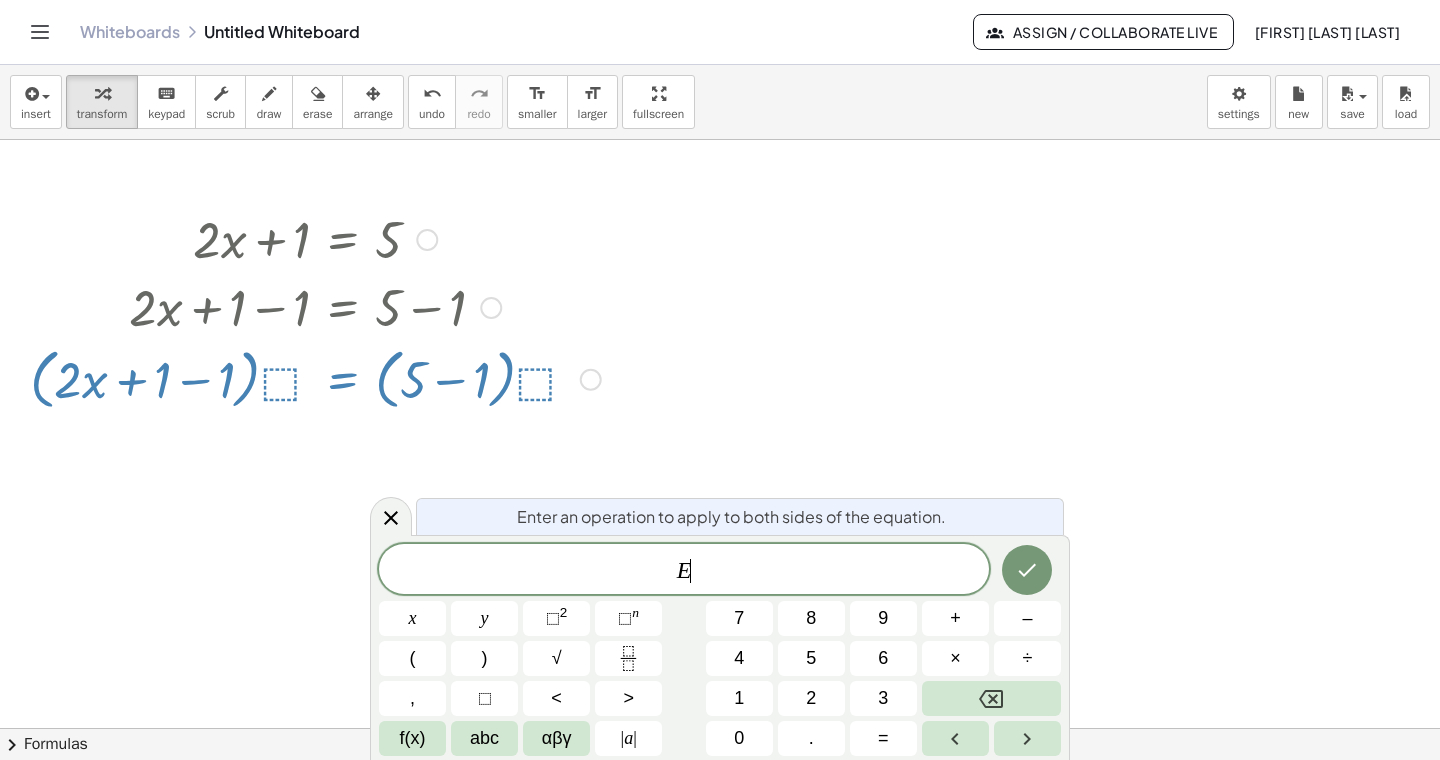 drag, startPoint x: 619, startPoint y: 405, endPoint x: 465, endPoint y: 374, distance: 157.08914 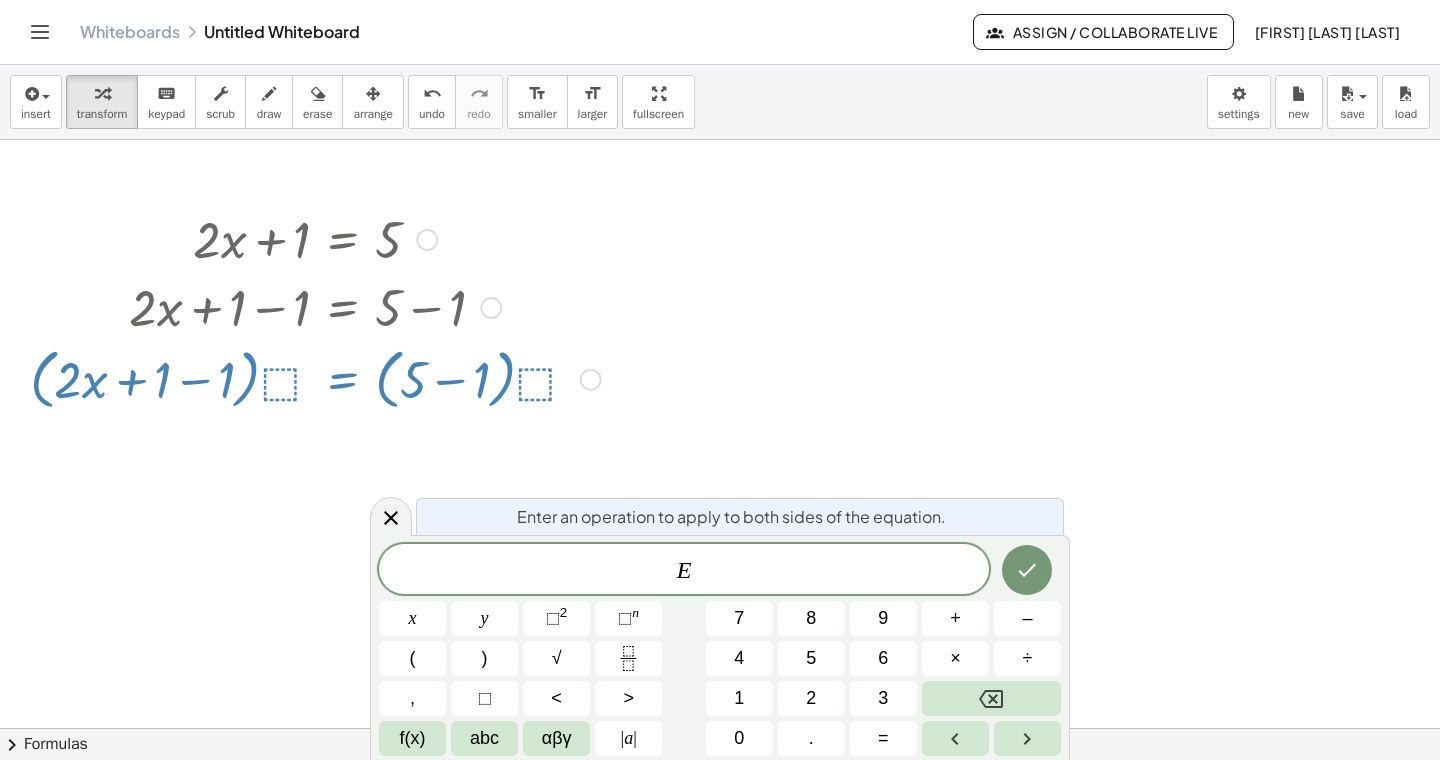 click at bounding box center (720, 793) 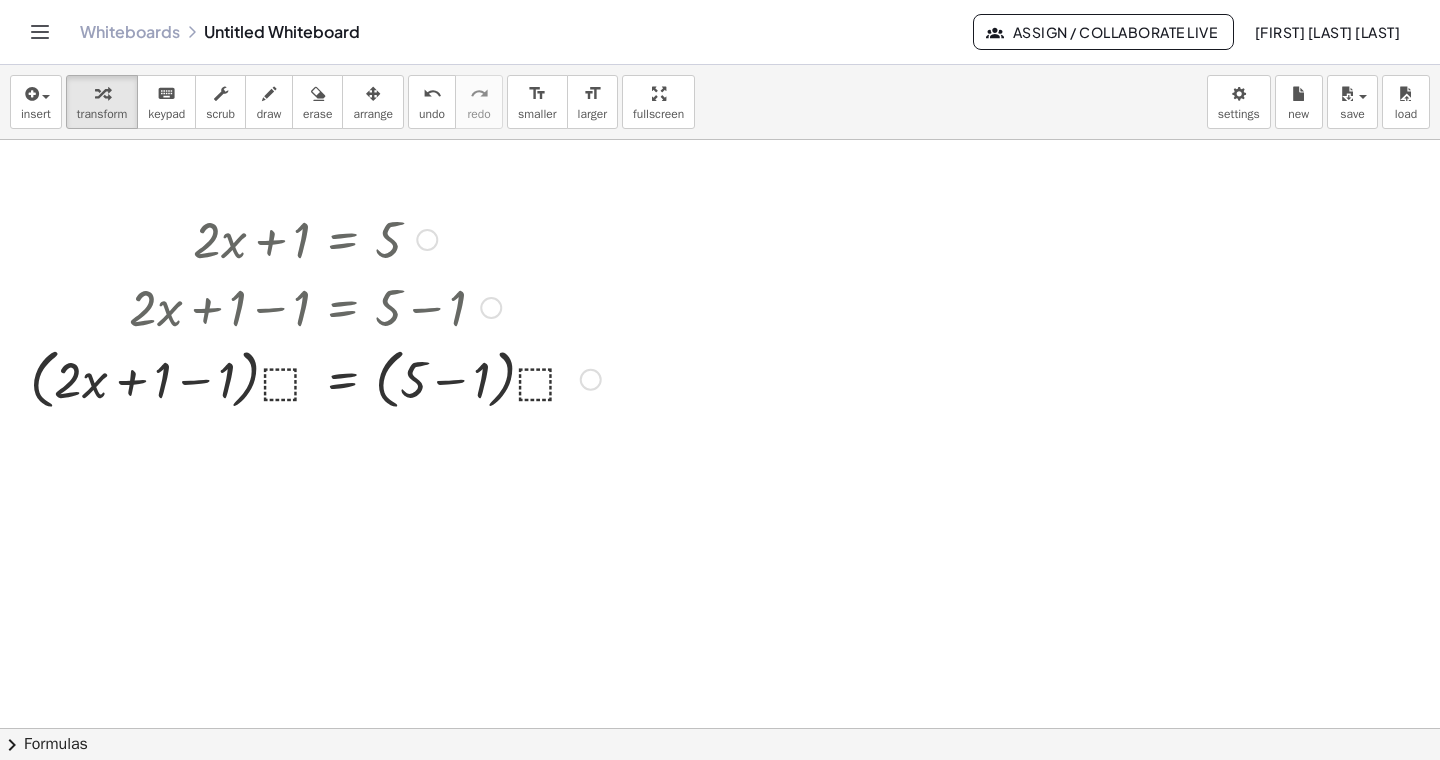 click at bounding box center (315, 306) 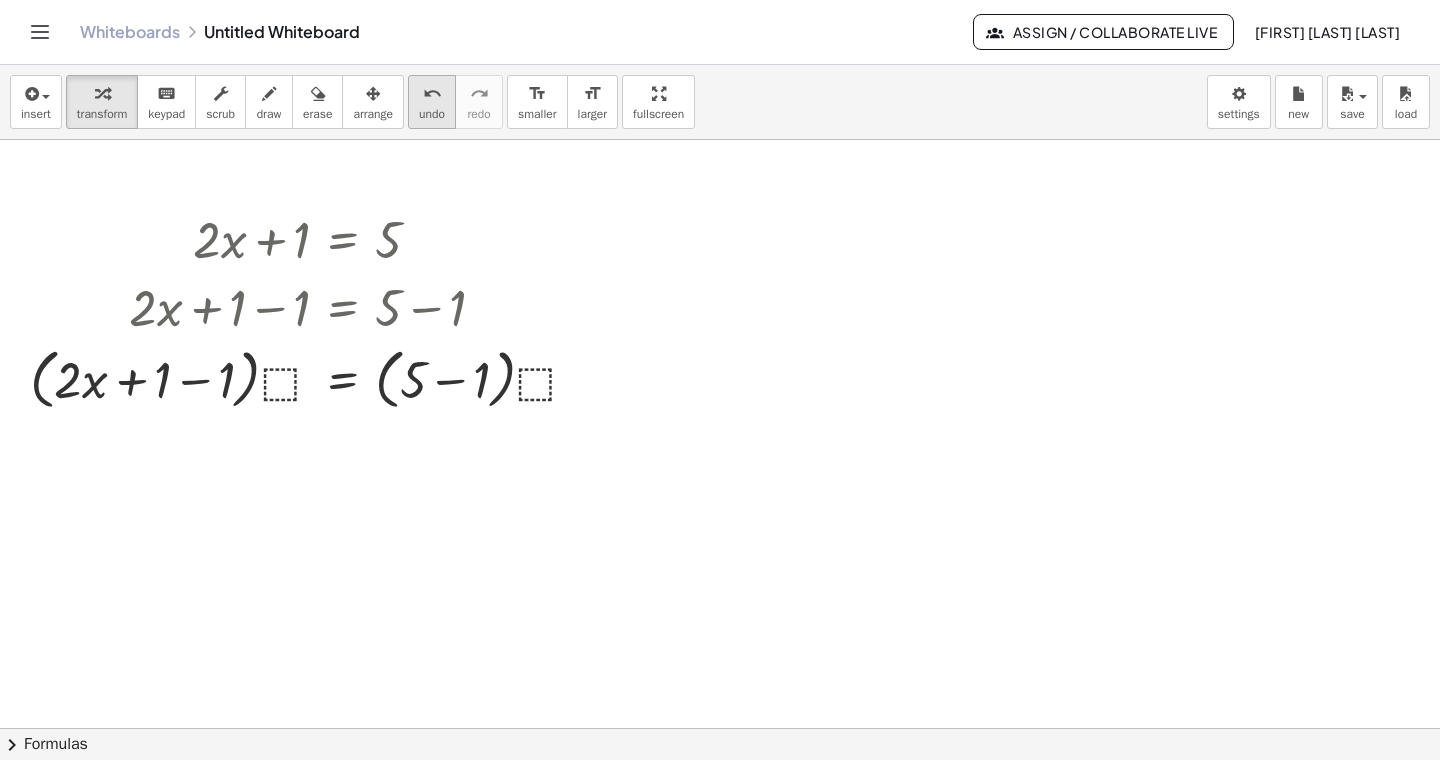 click on "undo undo" at bounding box center (432, 102) 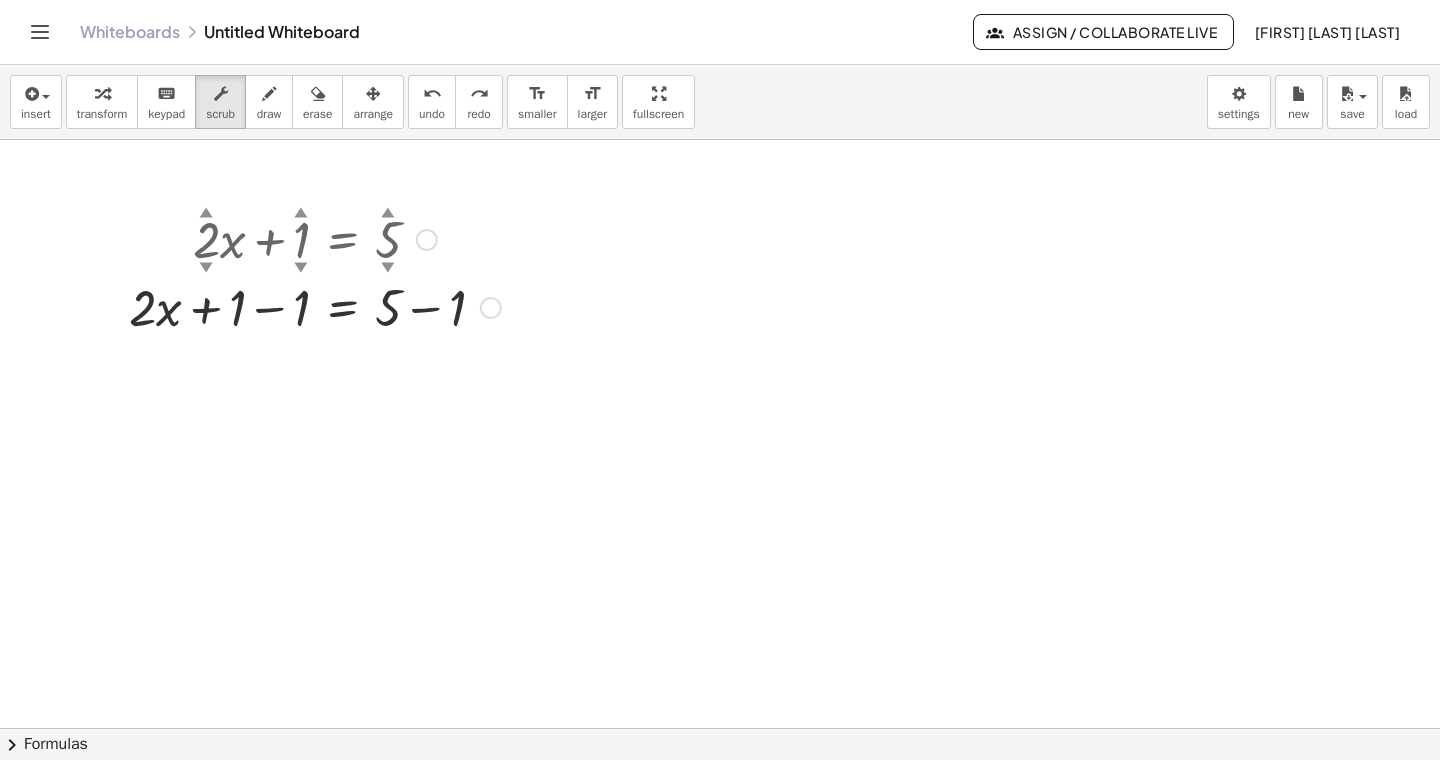 click at bounding box center [315, 306] 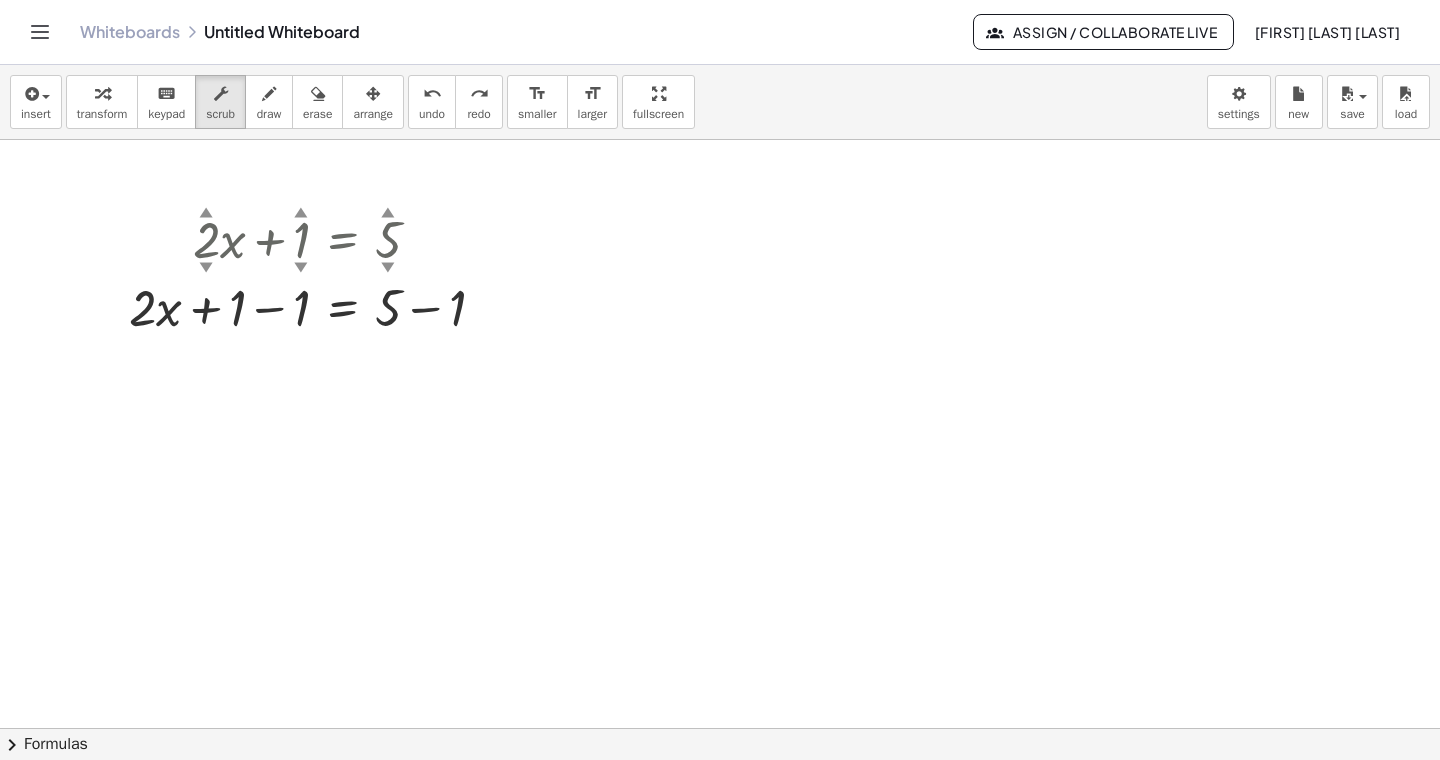 click at bounding box center [720, 793] 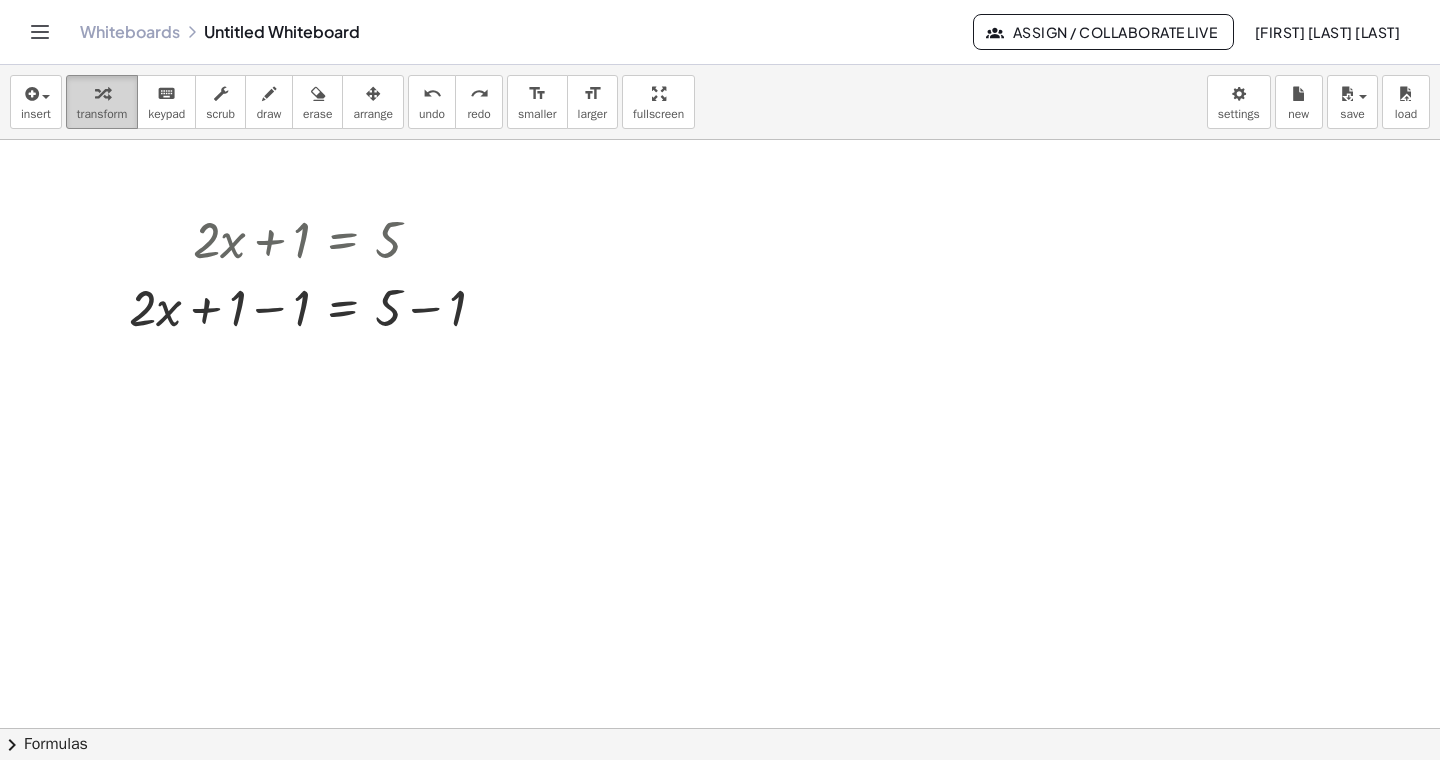 click on "transform" at bounding box center [102, 114] 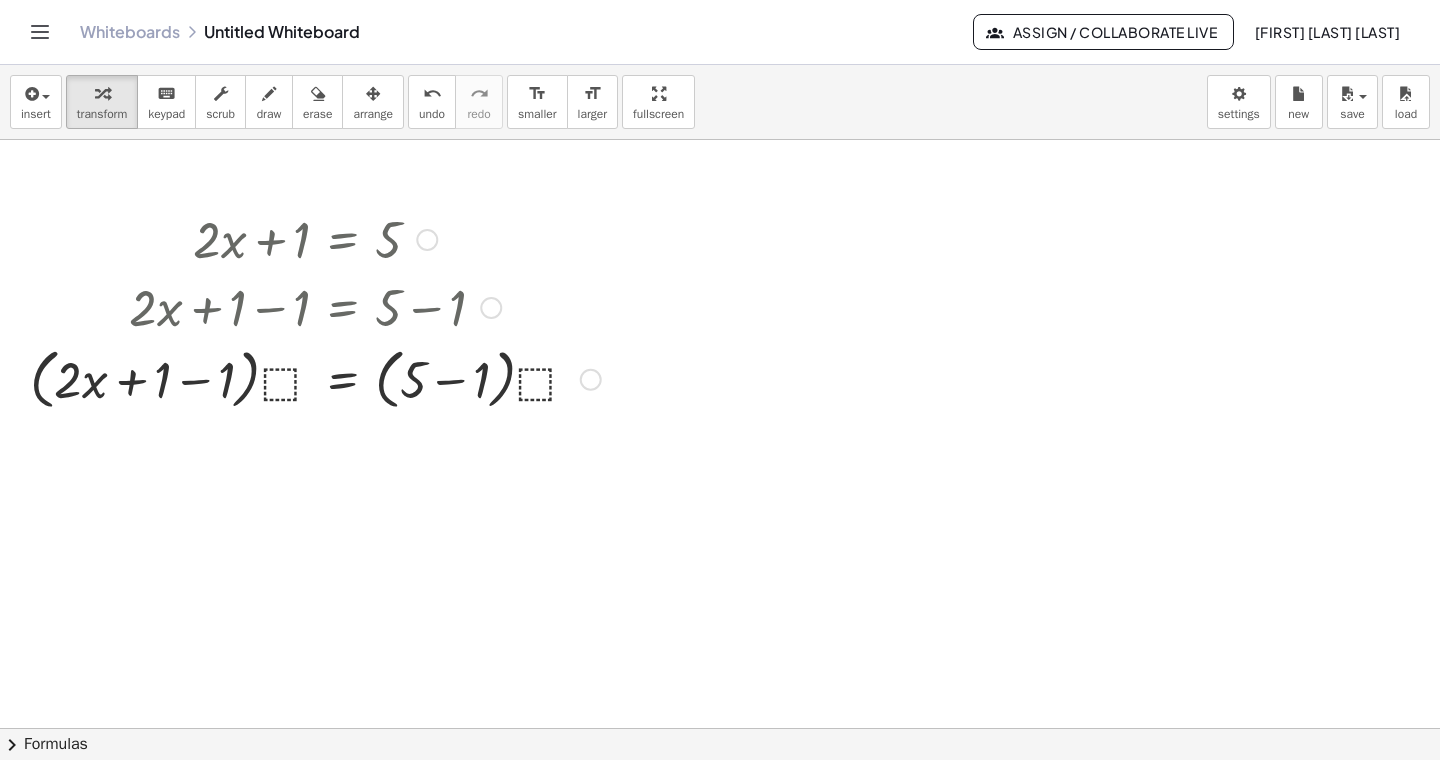 click at bounding box center [315, 378] 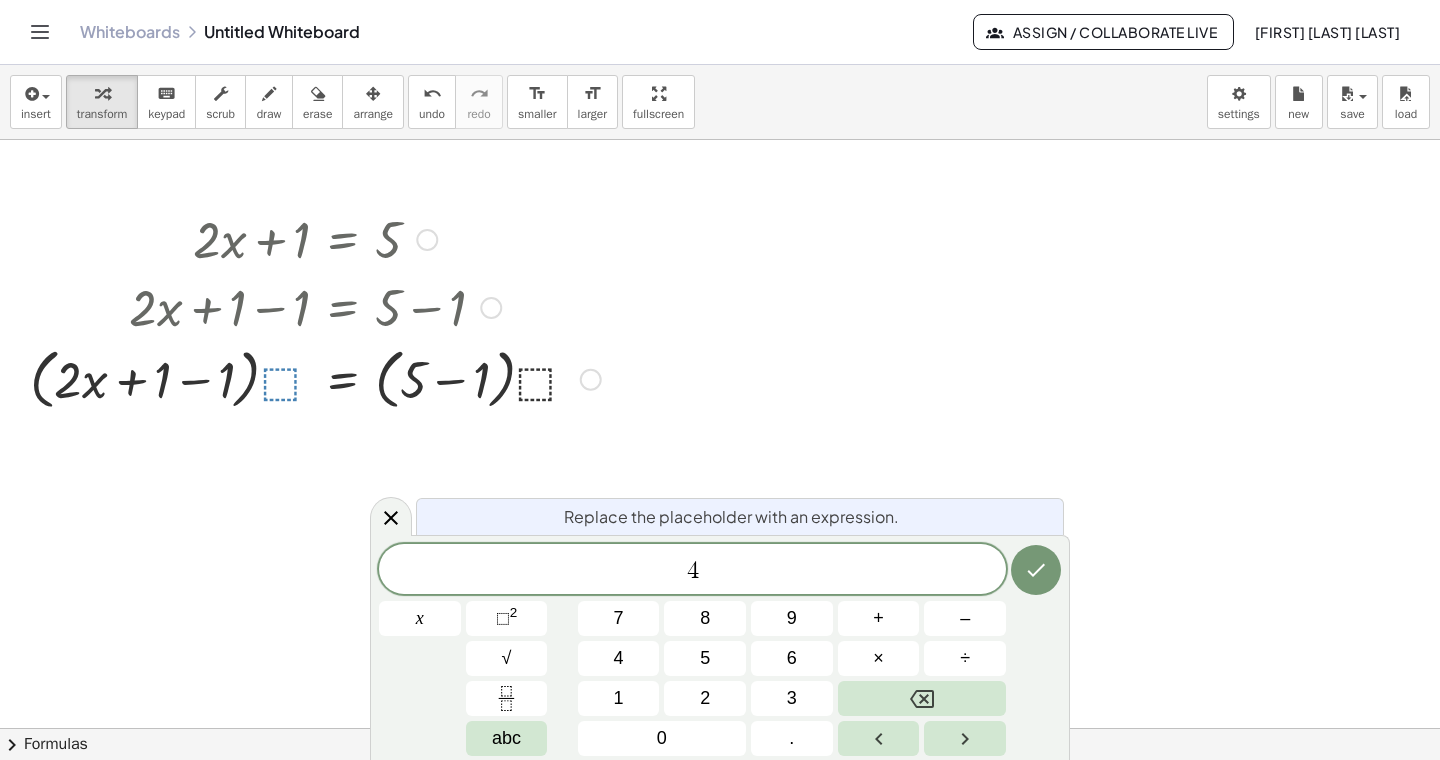 click at bounding box center (315, 378) 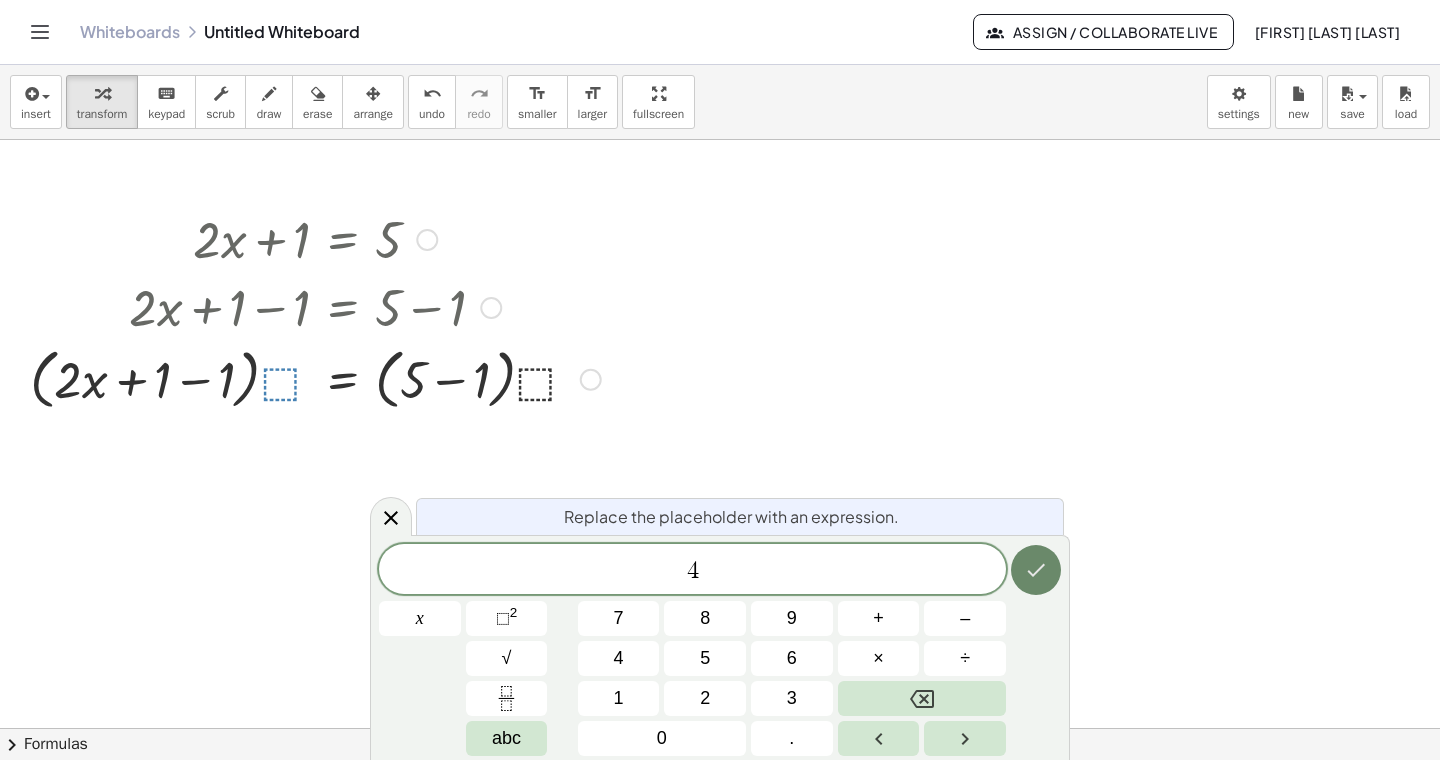 click 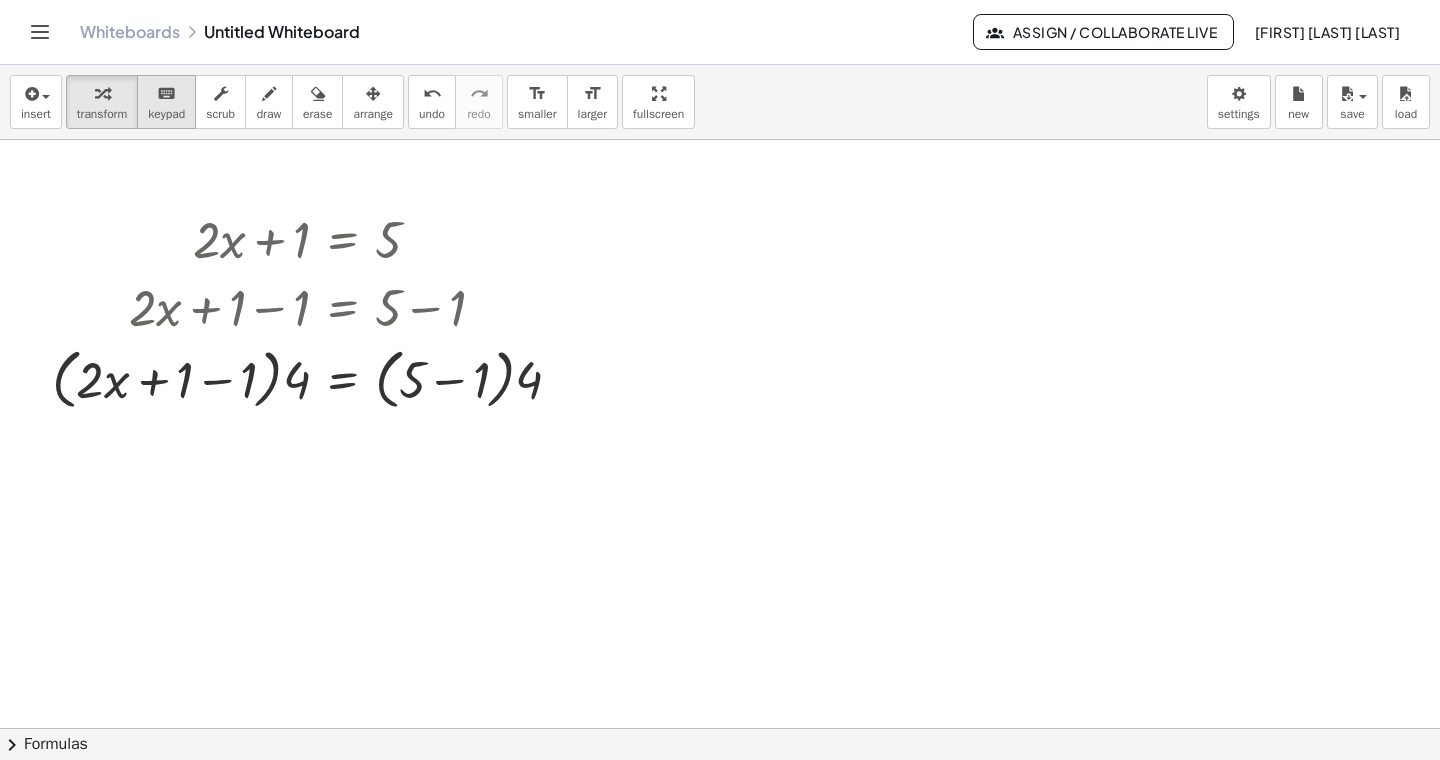 click on "keypad" at bounding box center (166, 114) 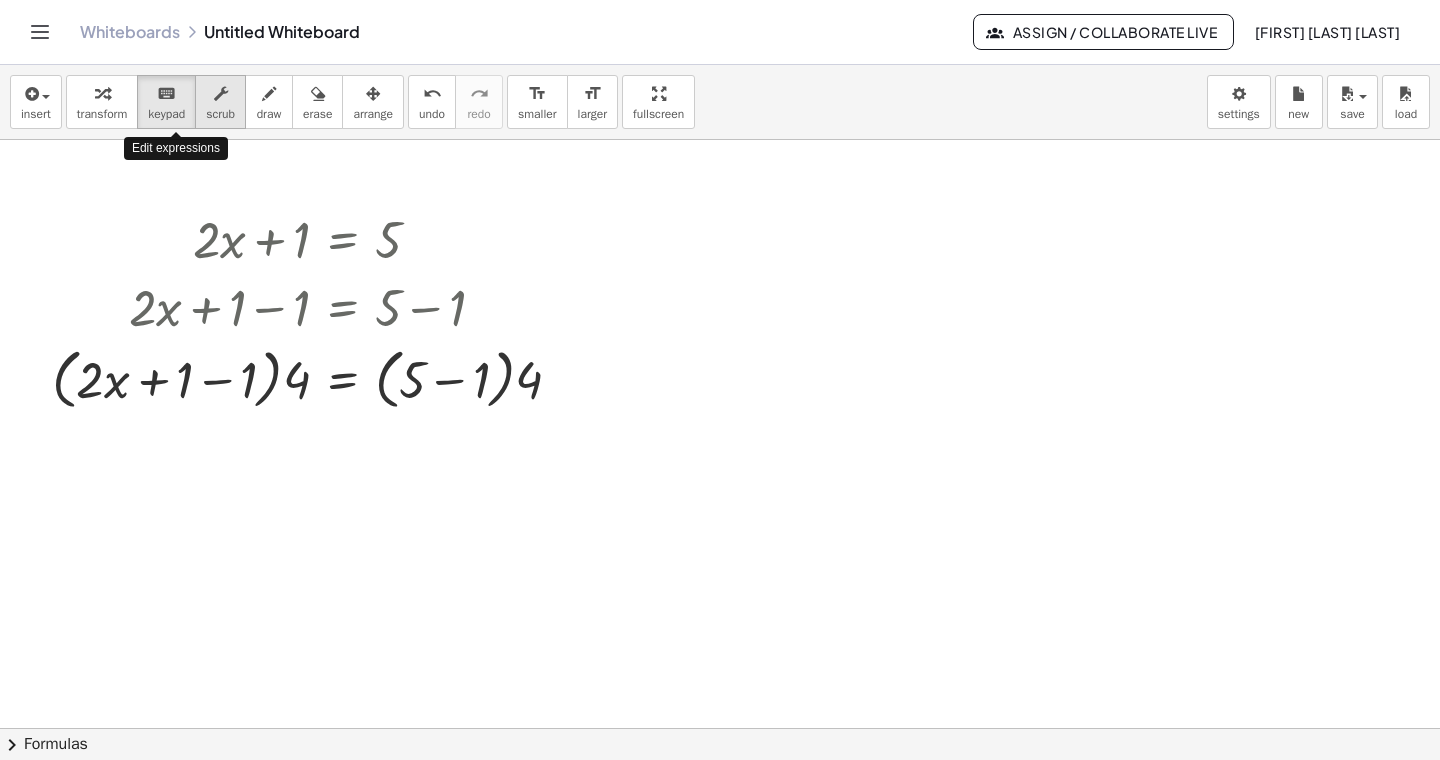 click on "scrub" at bounding box center (220, 114) 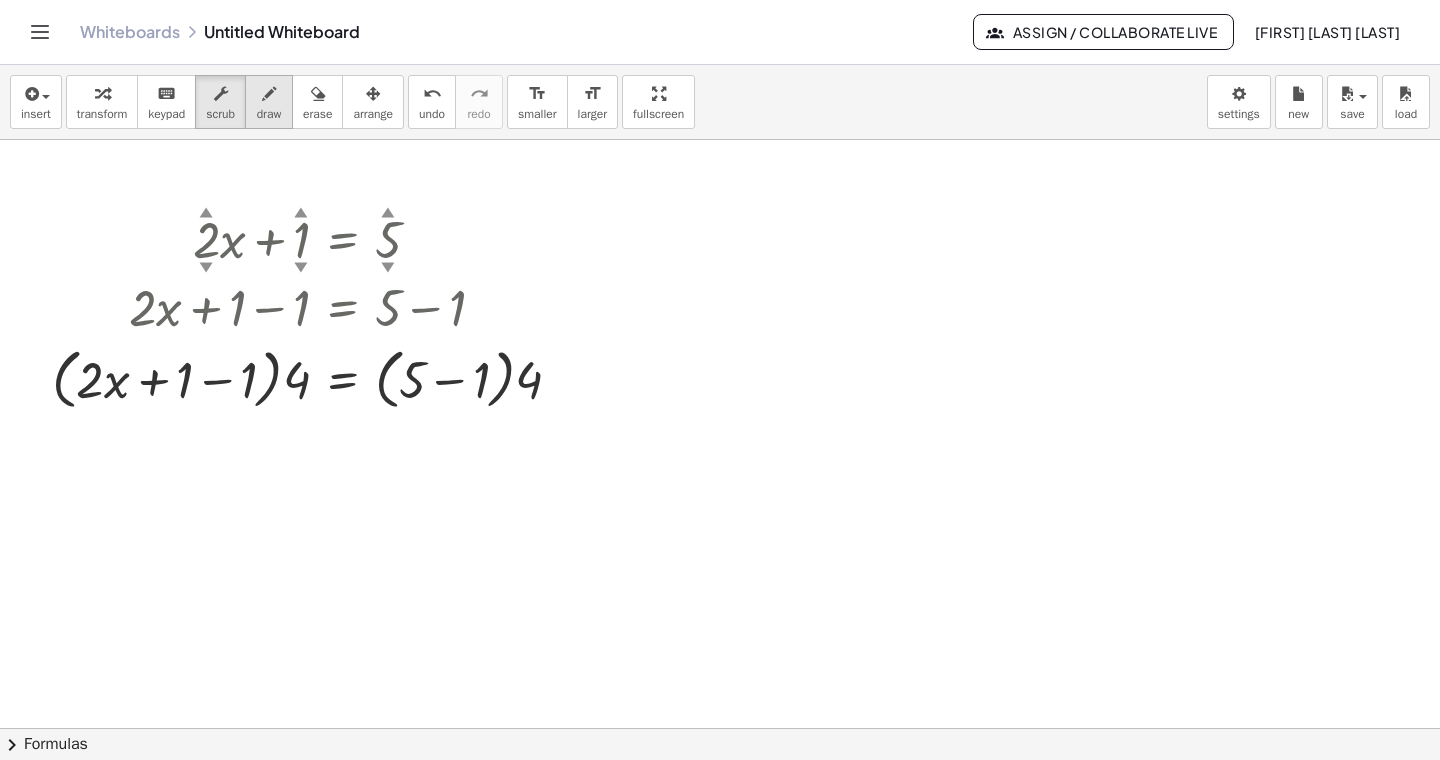 click on "draw" at bounding box center (269, 114) 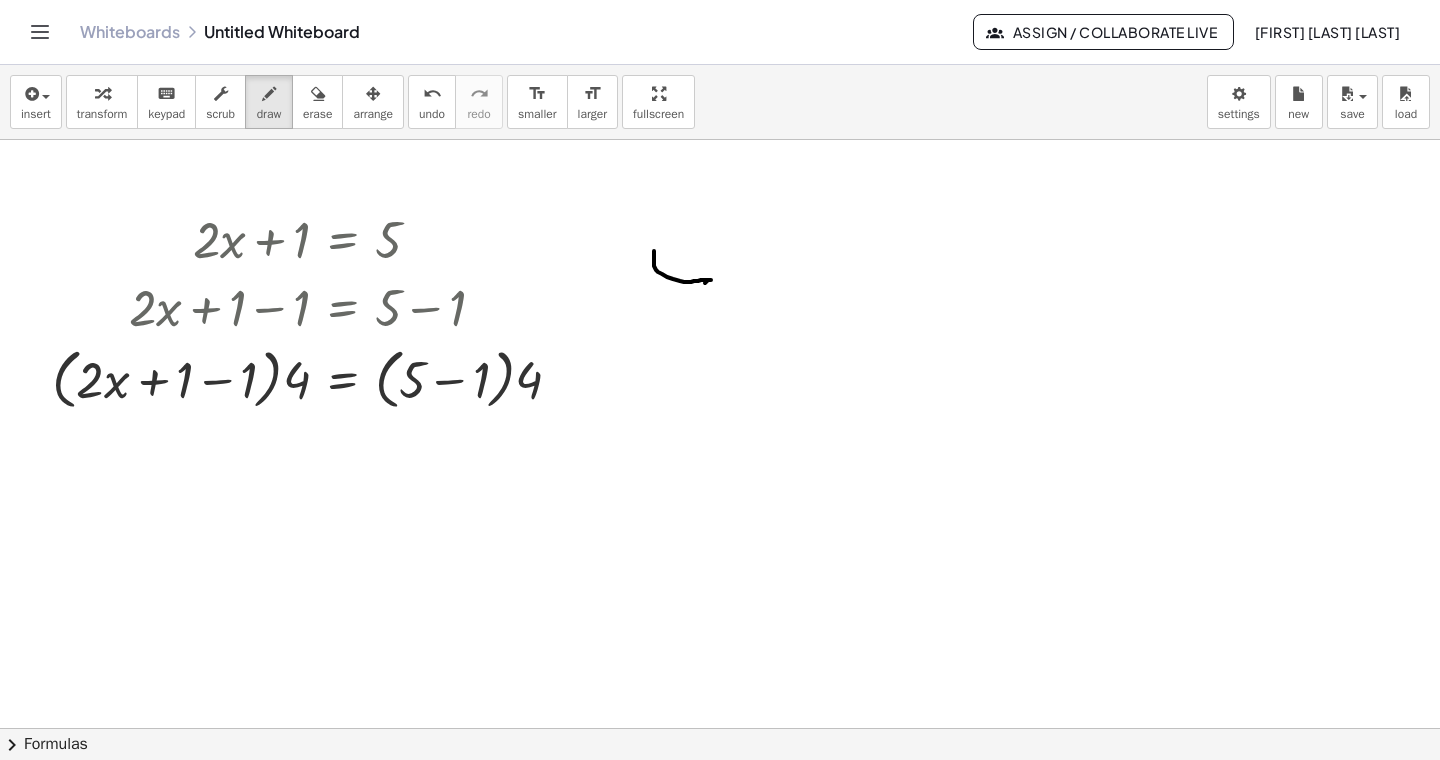 drag, startPoint x: 654, startPoint y: 251, endPoint x: 676, endPoint y: 337, distance: 88.76936 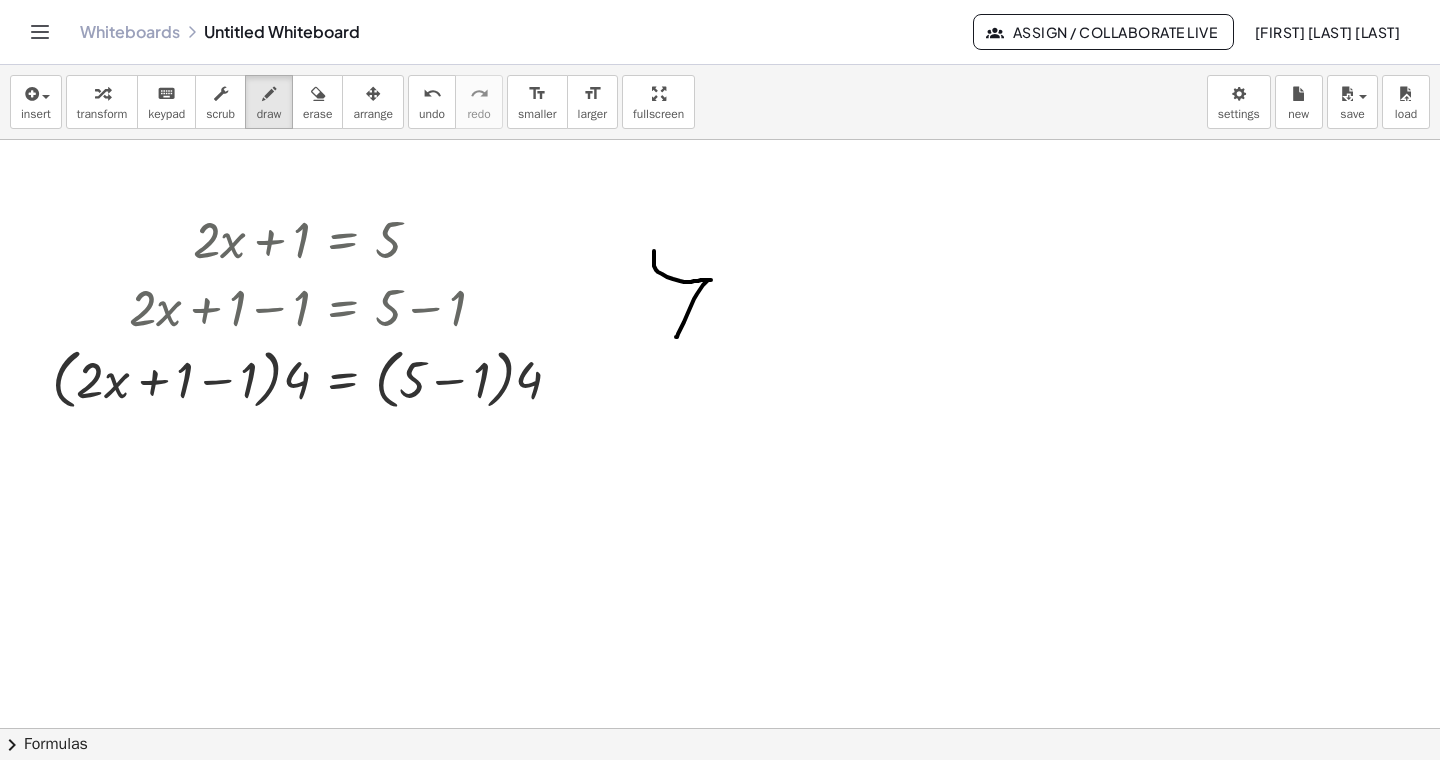 scroll, scrollTop: 1, scrollLeft: 0, axis: vertical 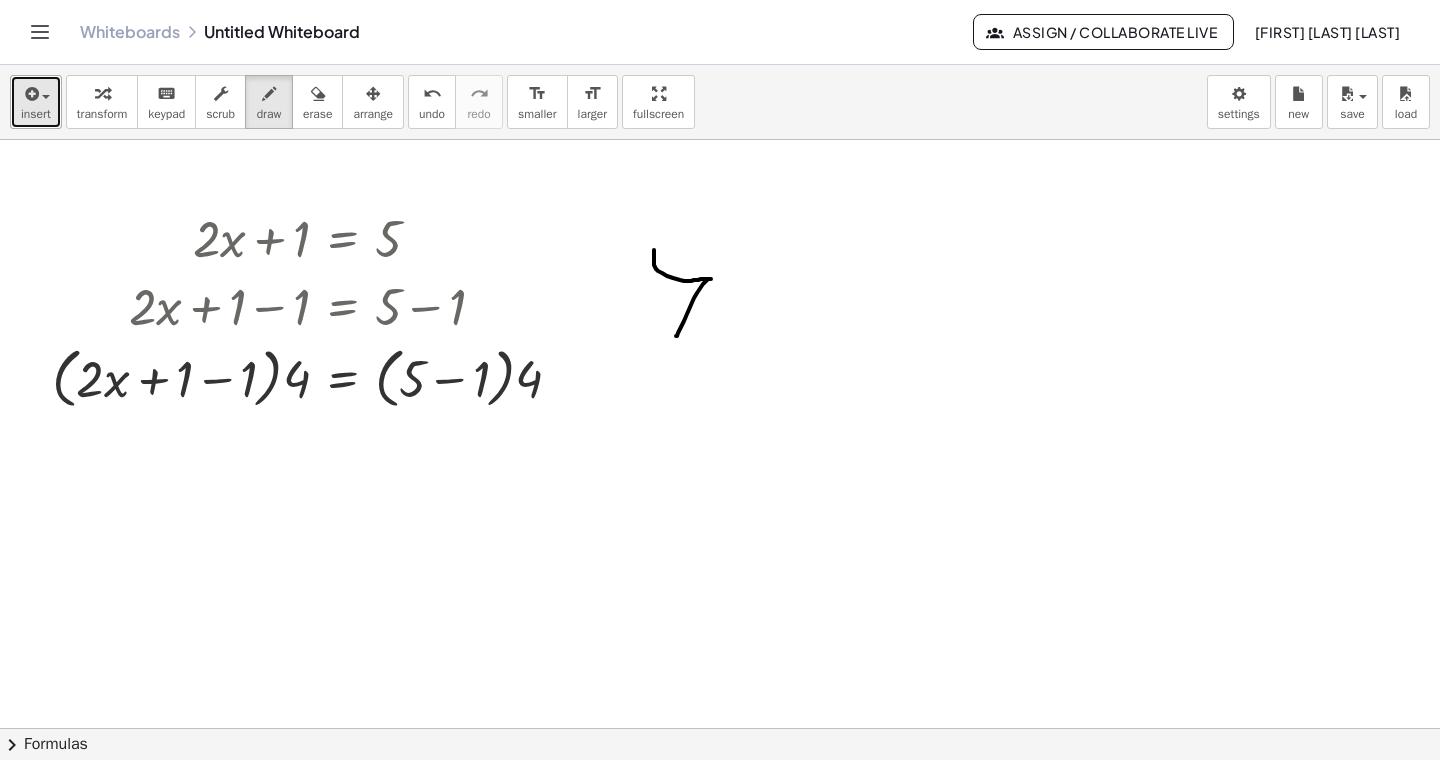 click on "insert" at bounding box center (36, 102) 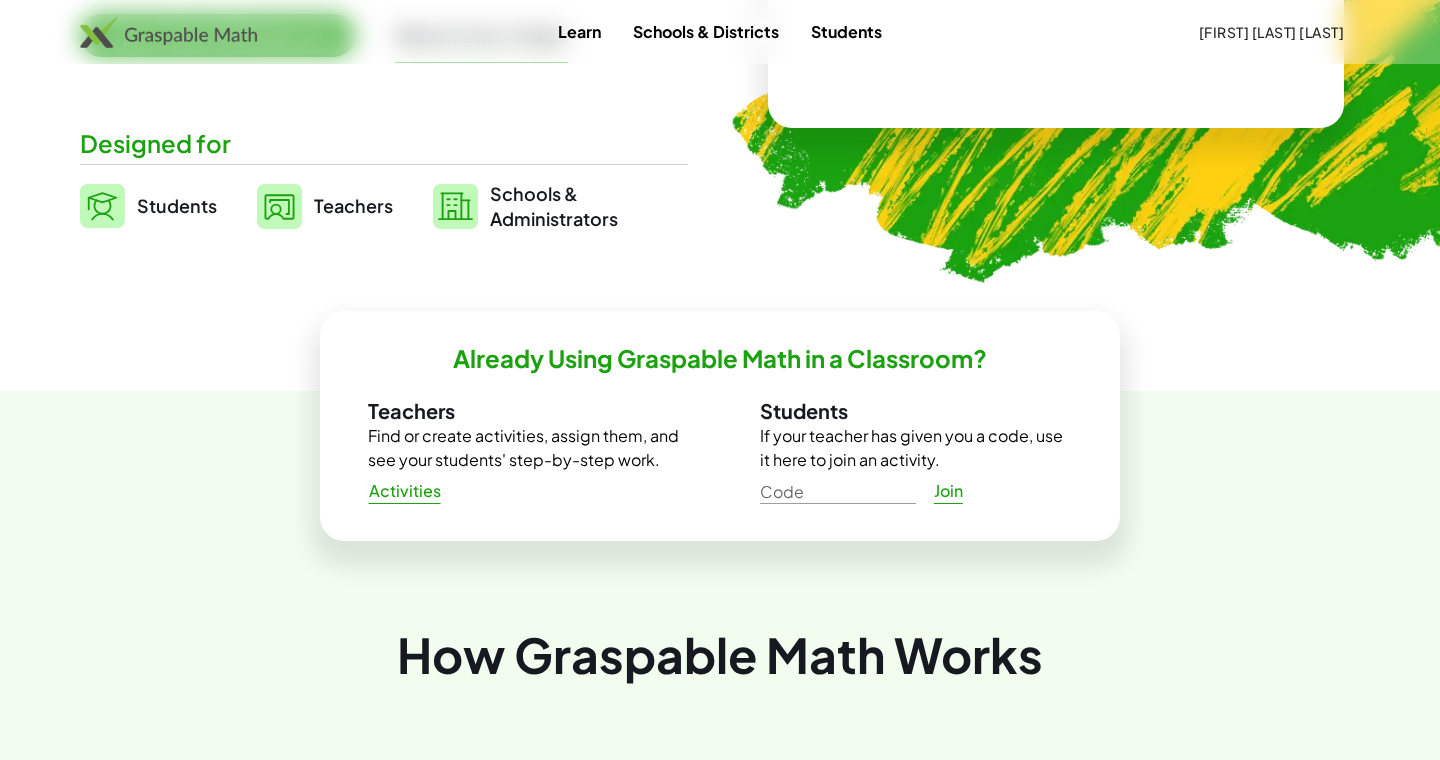 scroll, scrollTop: 584, scrollLeft: 0, axis: vertical 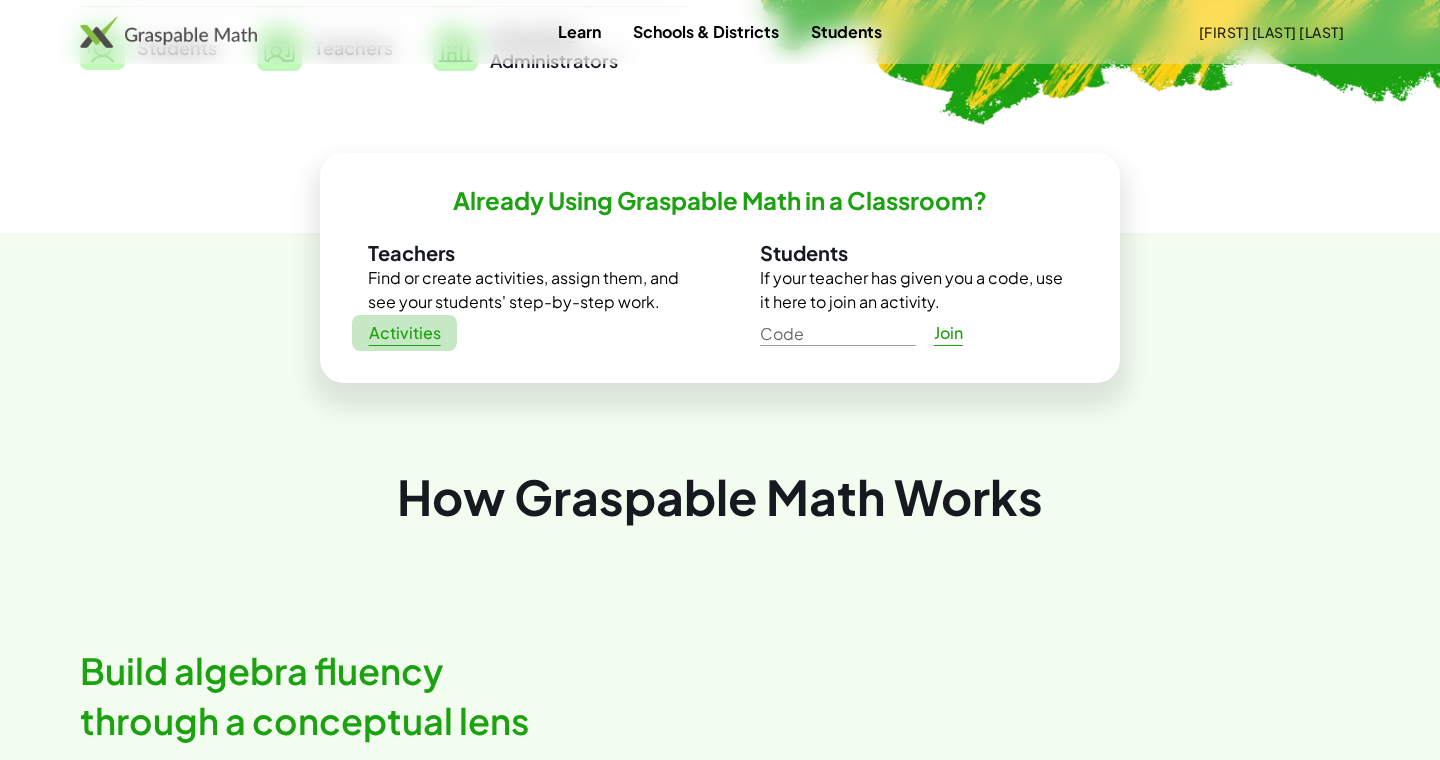 click on "Activities" 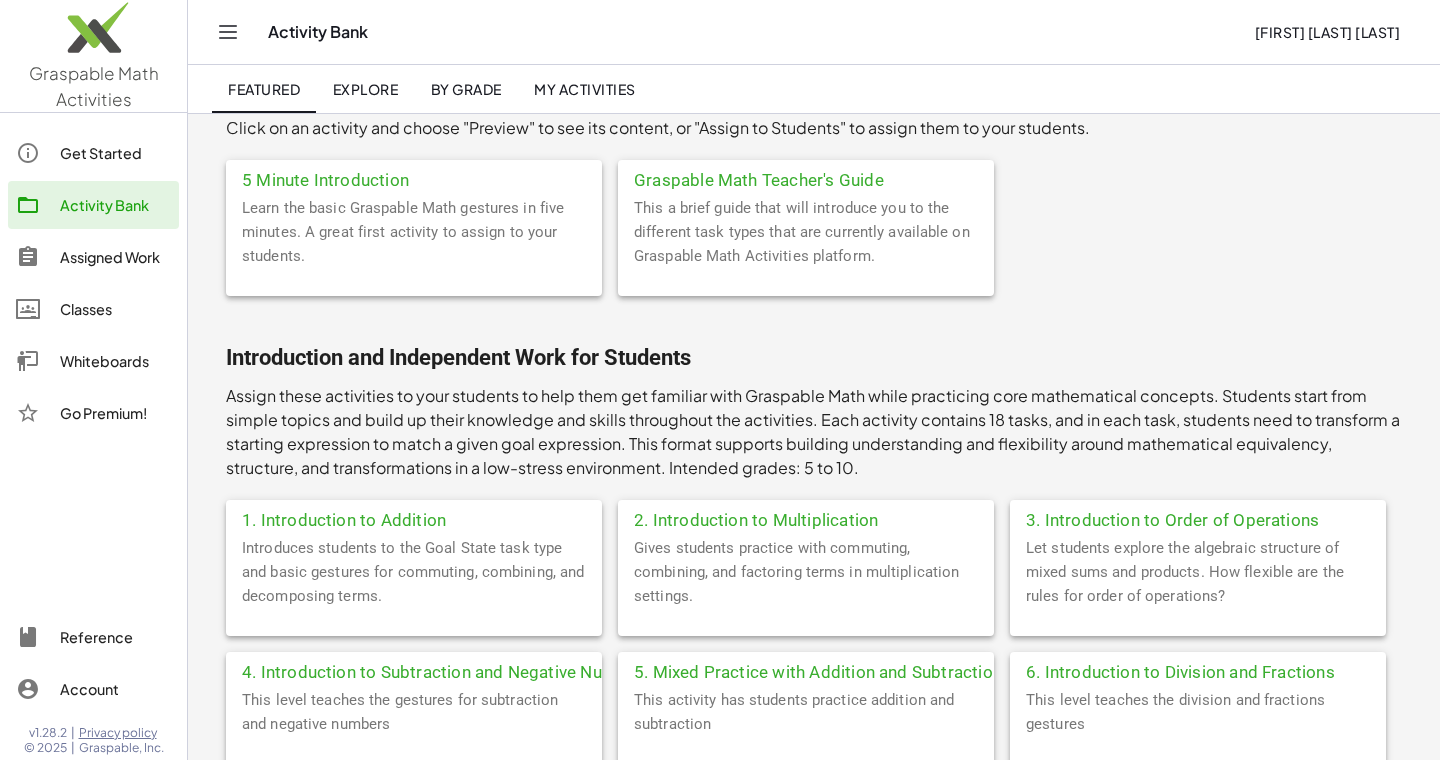 scroll, scrollTop: 0, scrollLeft: 0, axis: both 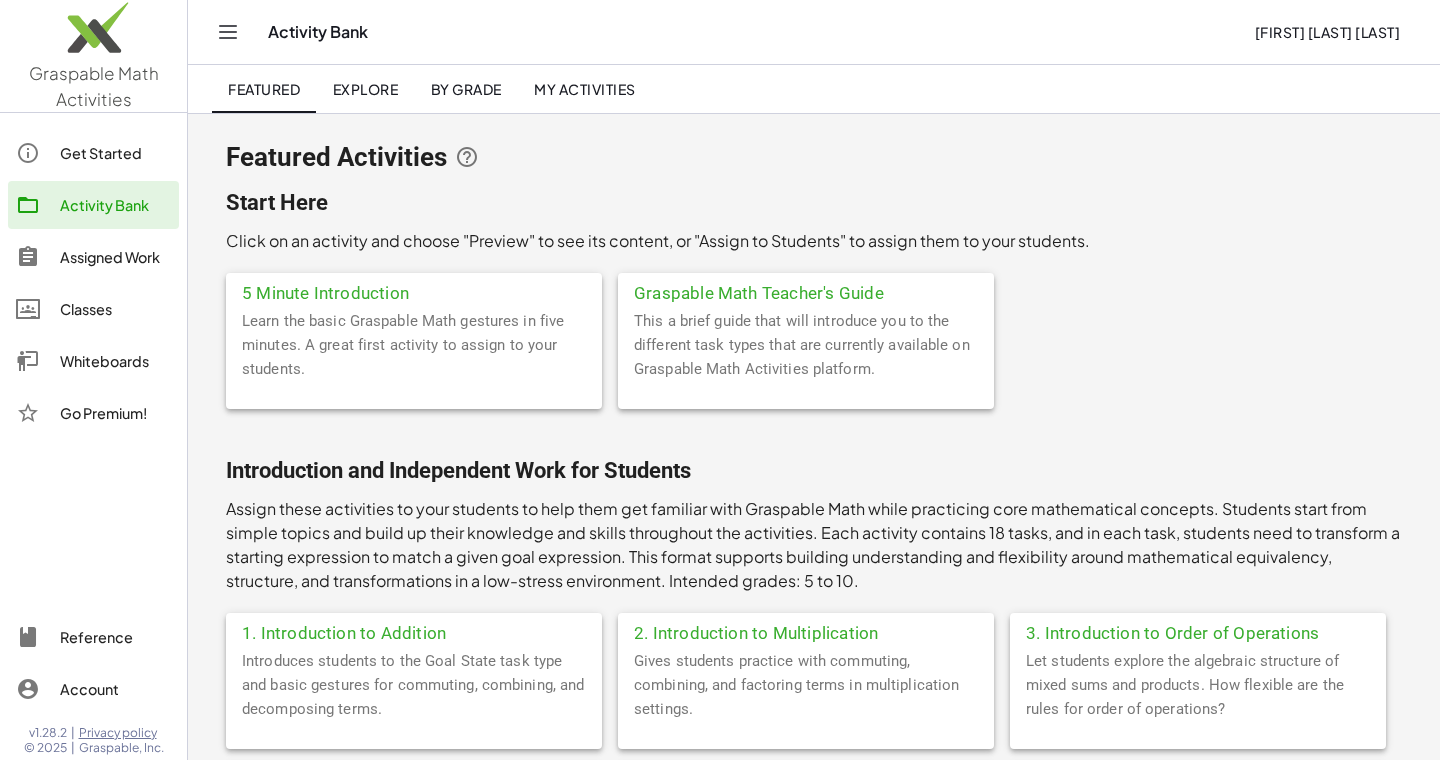 click on "By Grade" 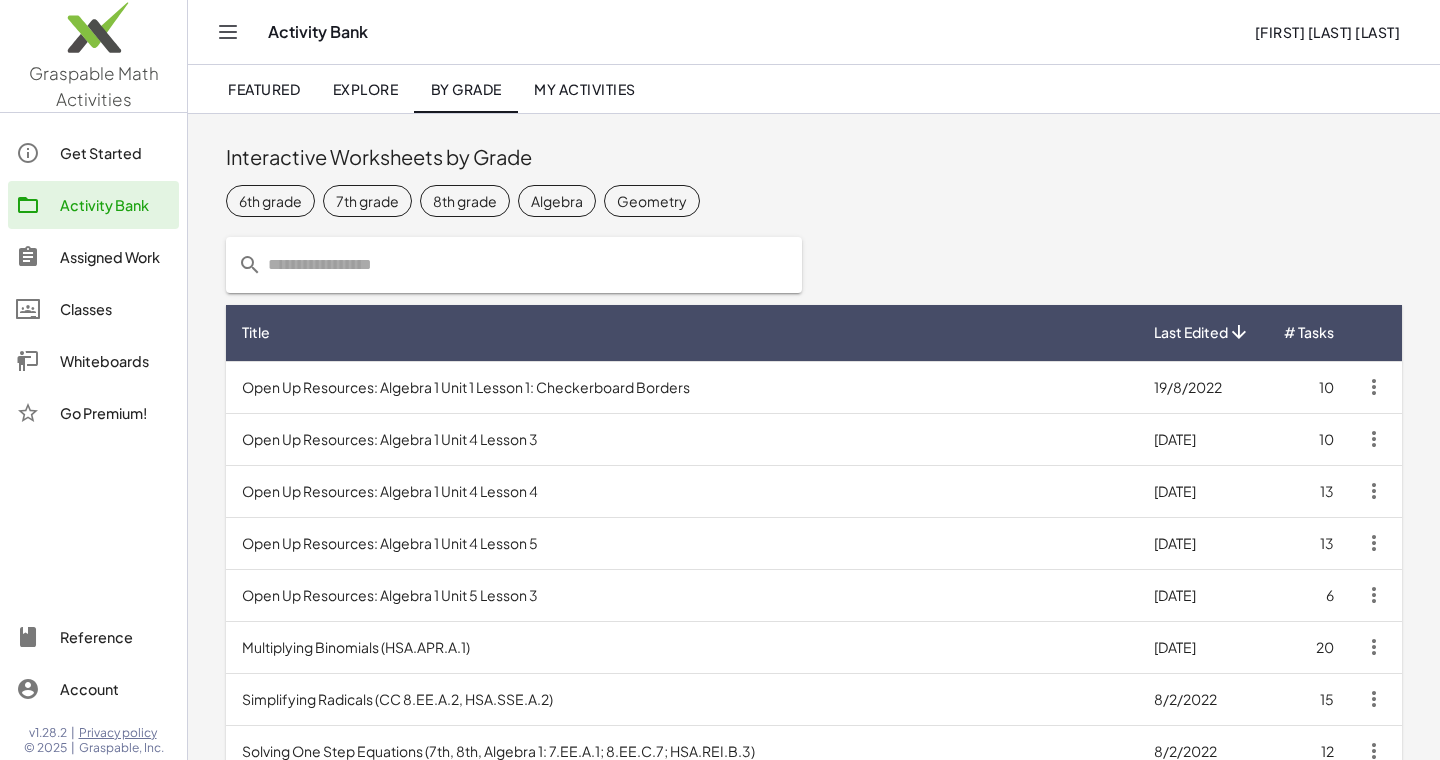 click on "Open Up Resources: Algebra 1 Unit 1 Lesson 1: Checkerboard Borders" at bounding box center [682, 387] 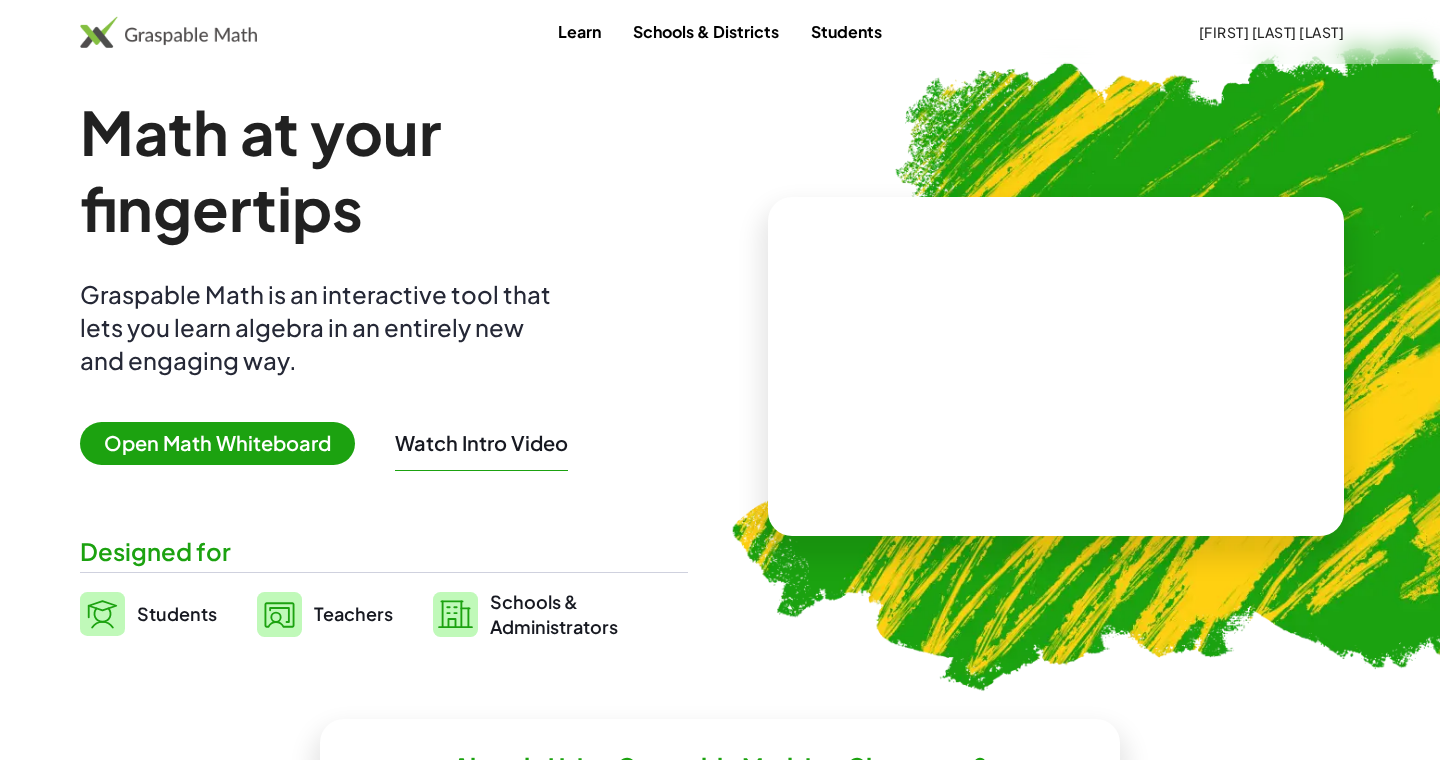 scroll, scrollTop: 0, scrollLeft: 0, axis: both 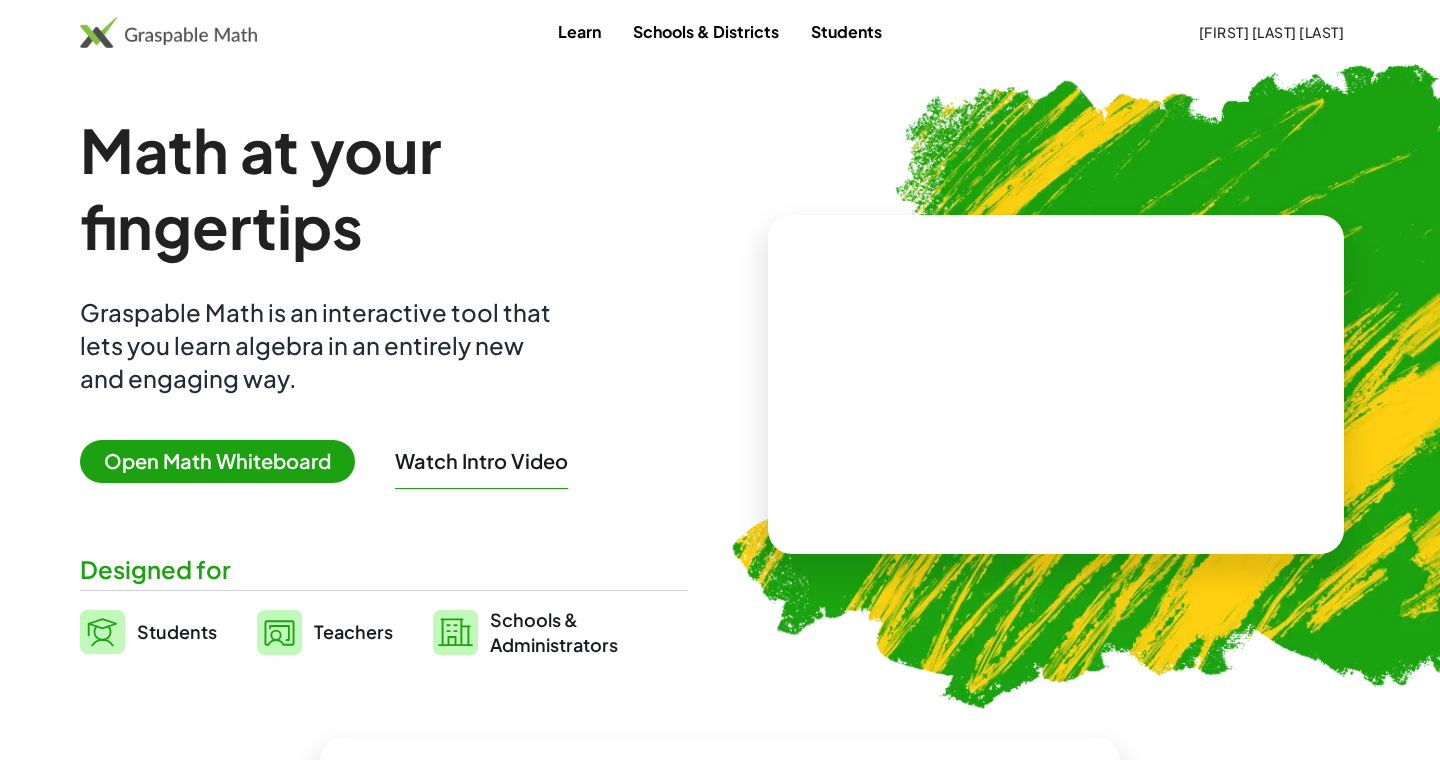 click on "unai perez alberdi" 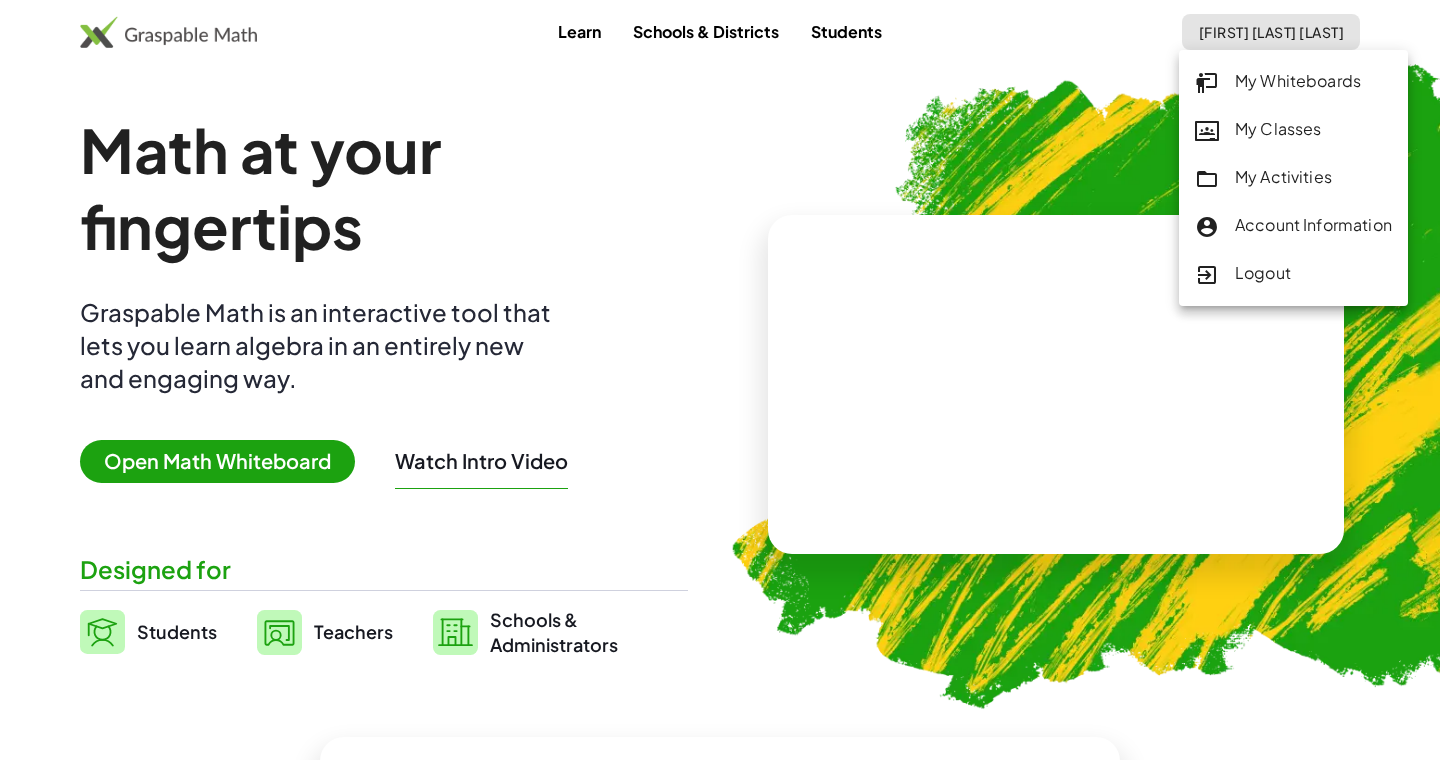 click at bounding box center [1165, 376] 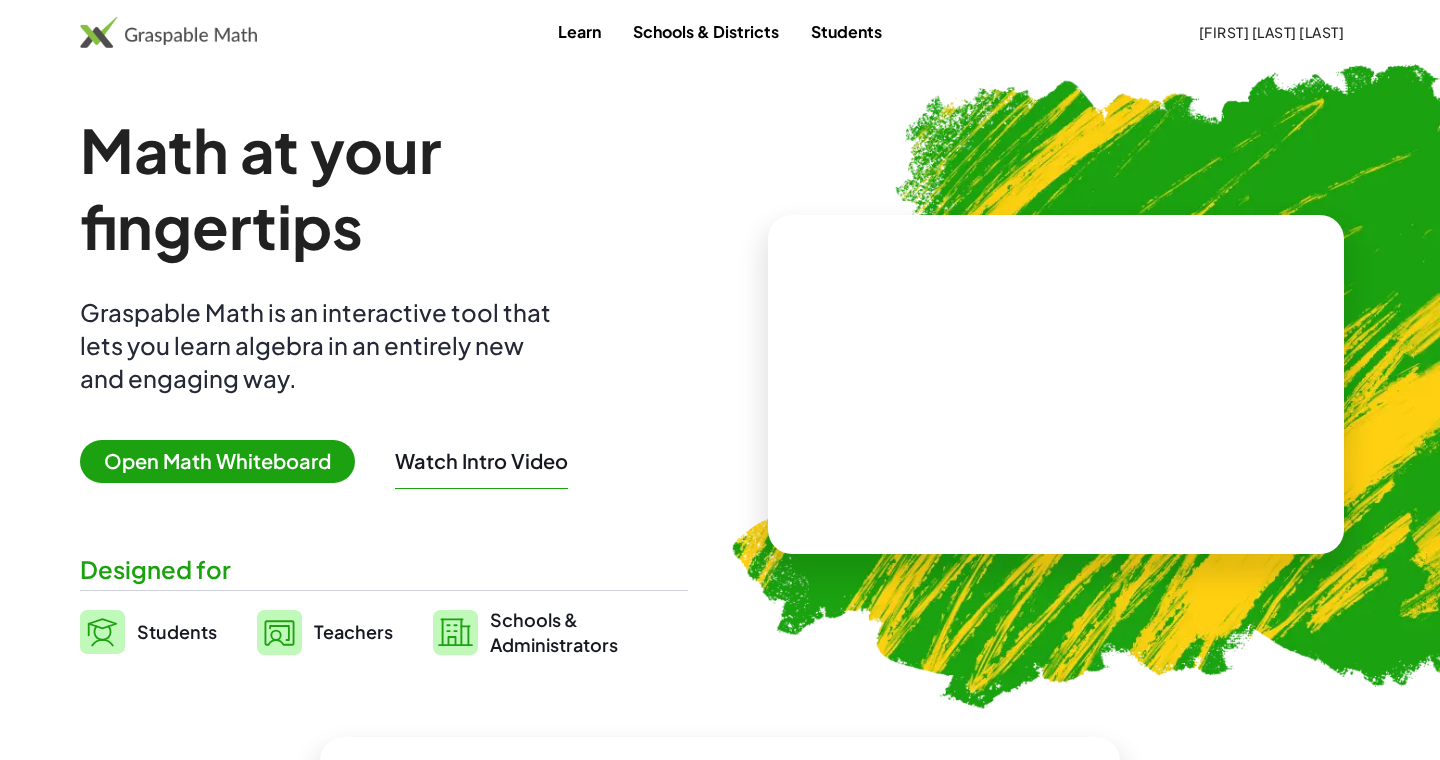 click on "unai perez alberdi" at bounding box center [1271, 32] 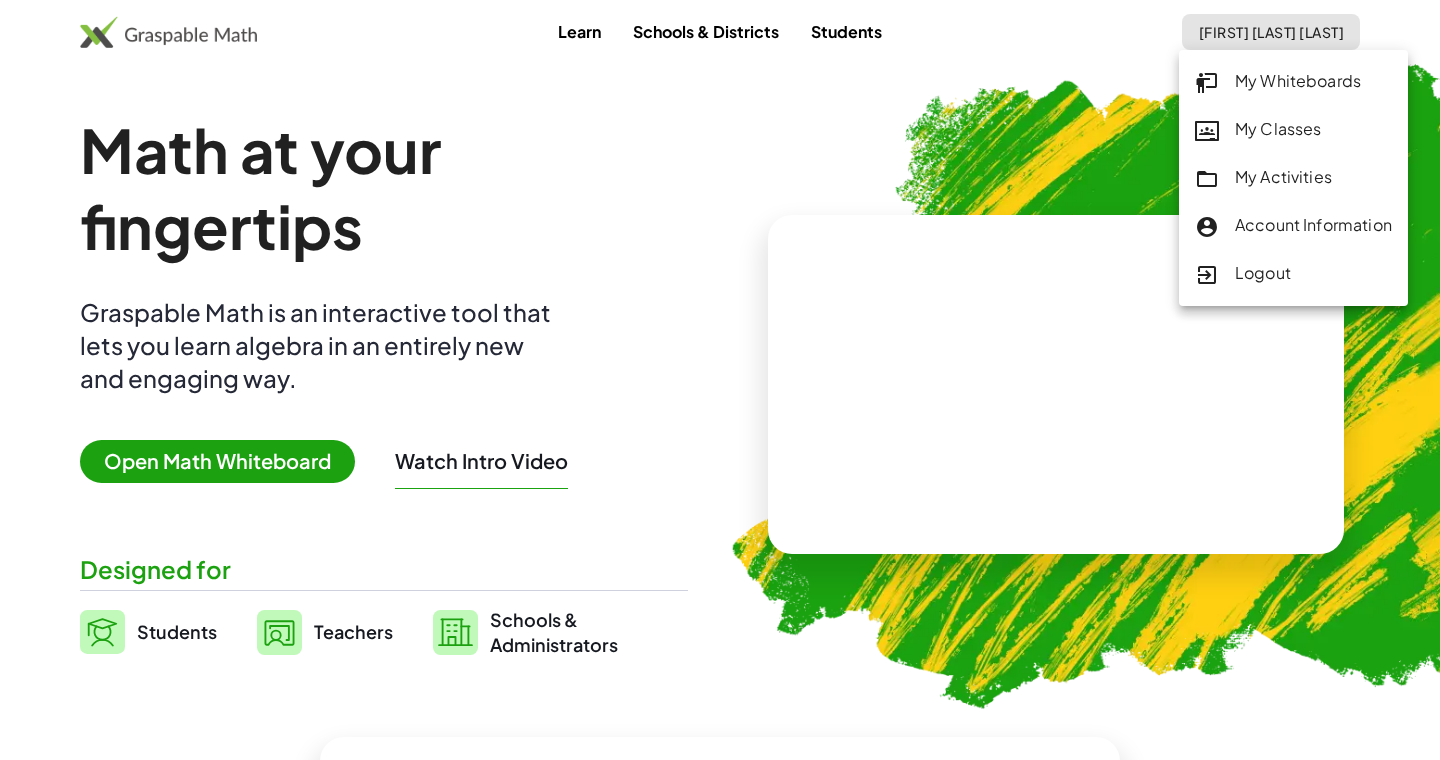 click on "Account Information" 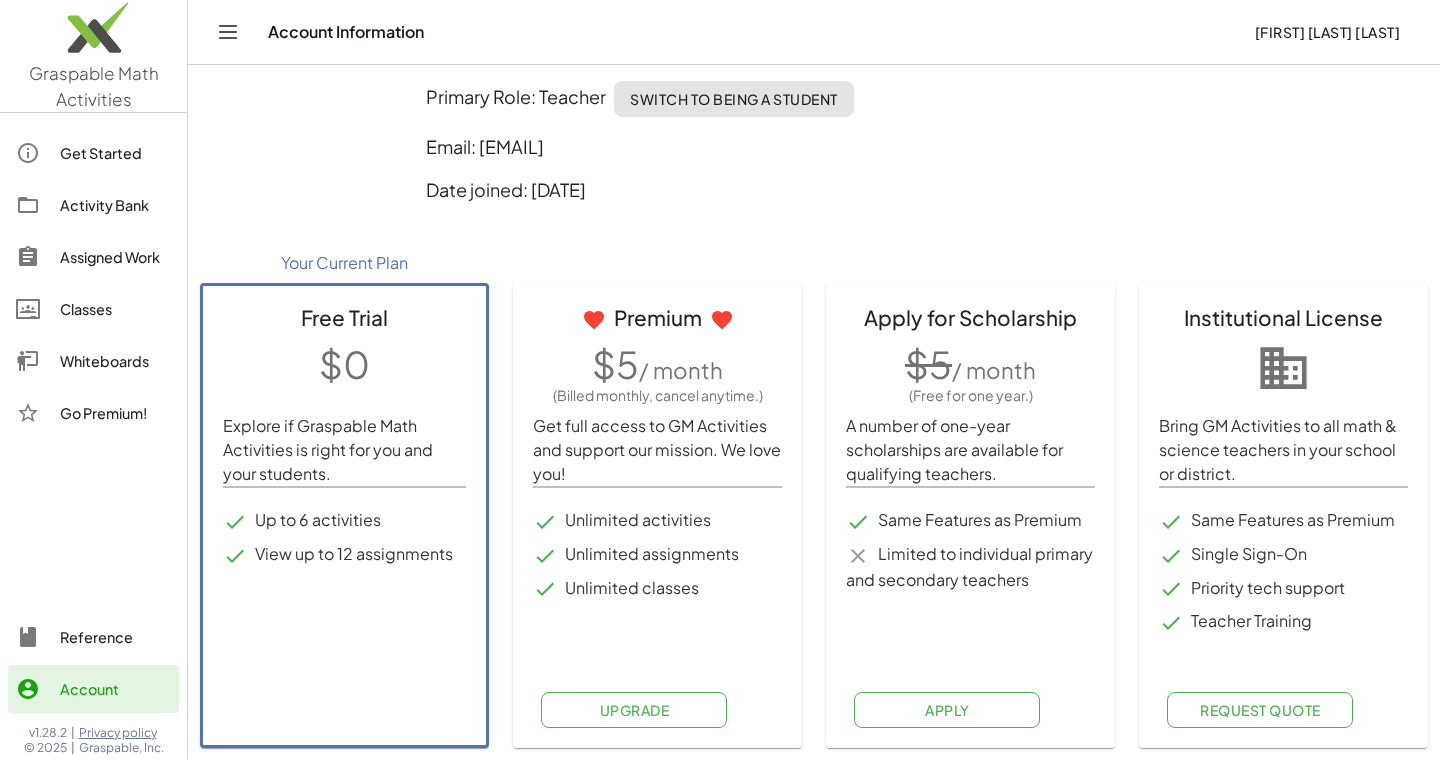scroll, scrollTop: 0, scrollLeft: 0, axis: both 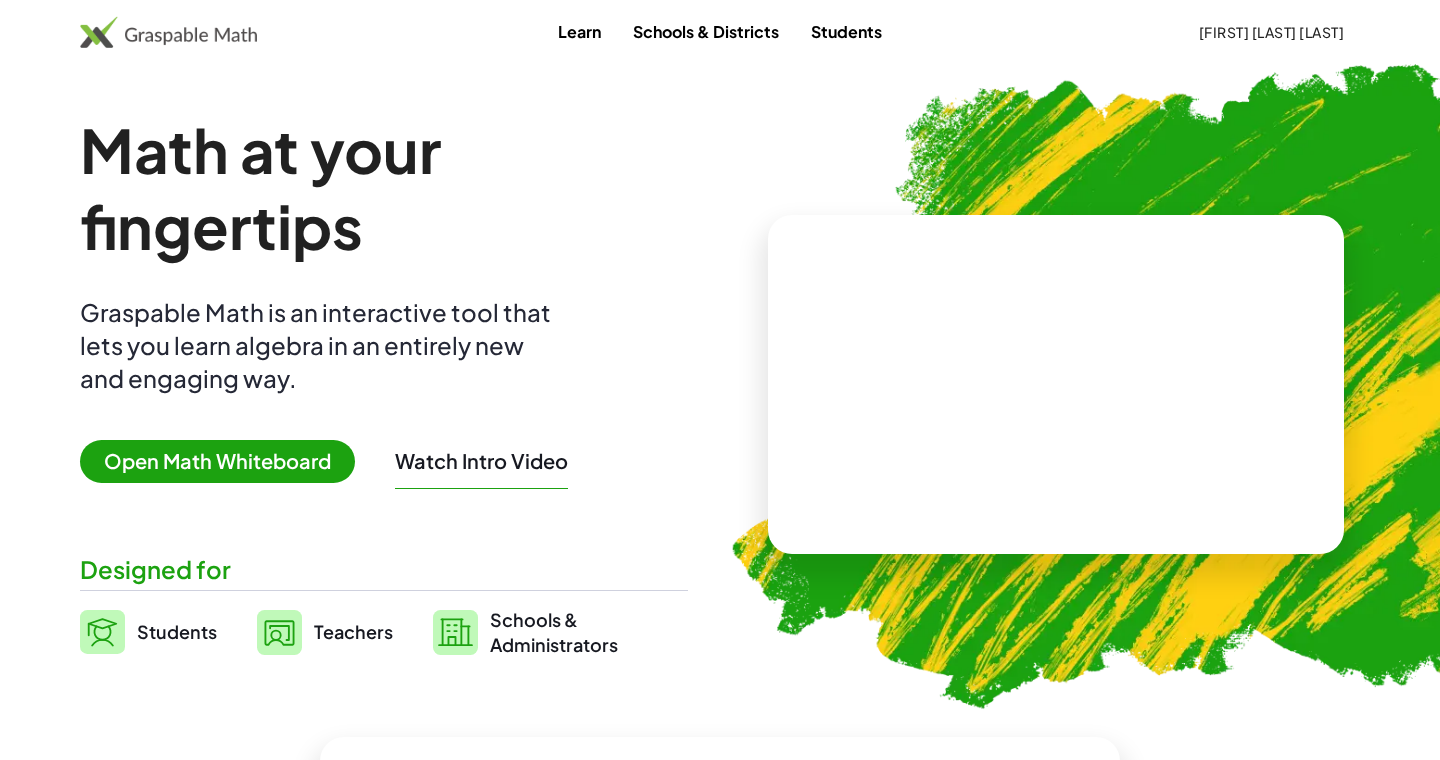 click on "unai perez alberdi" 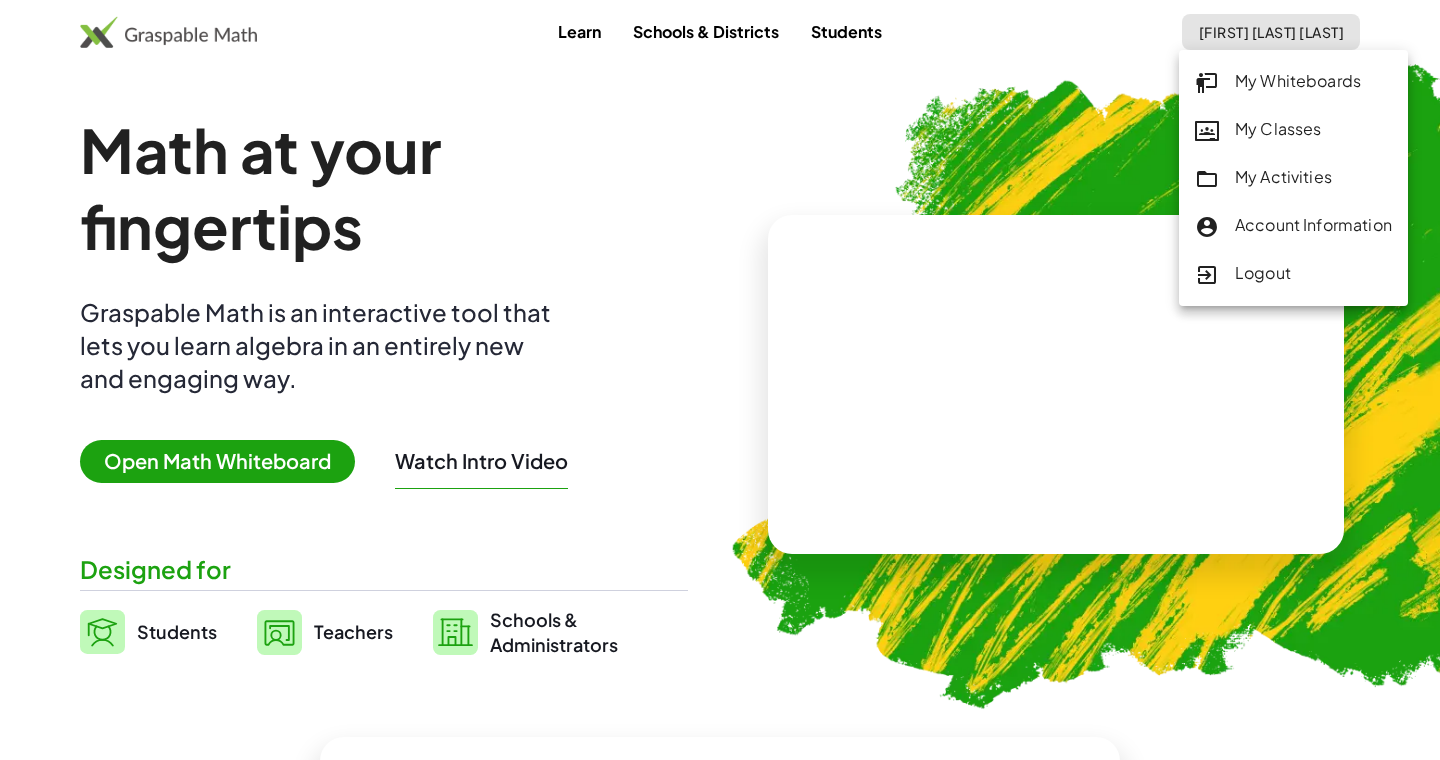 click at bounding box center (1165, 376) 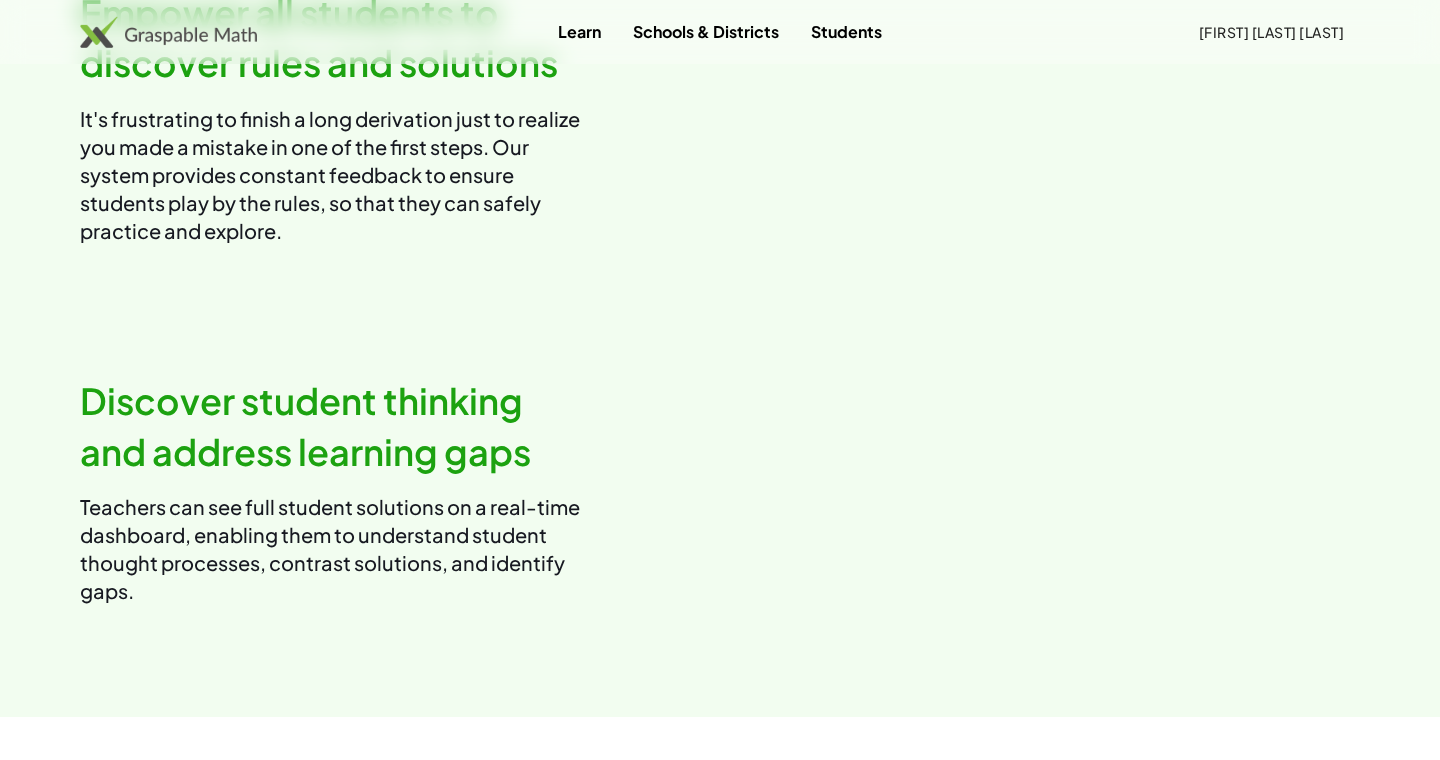 scroll, scrollTop: 2078, scrollLeft: 0, axis: vertical 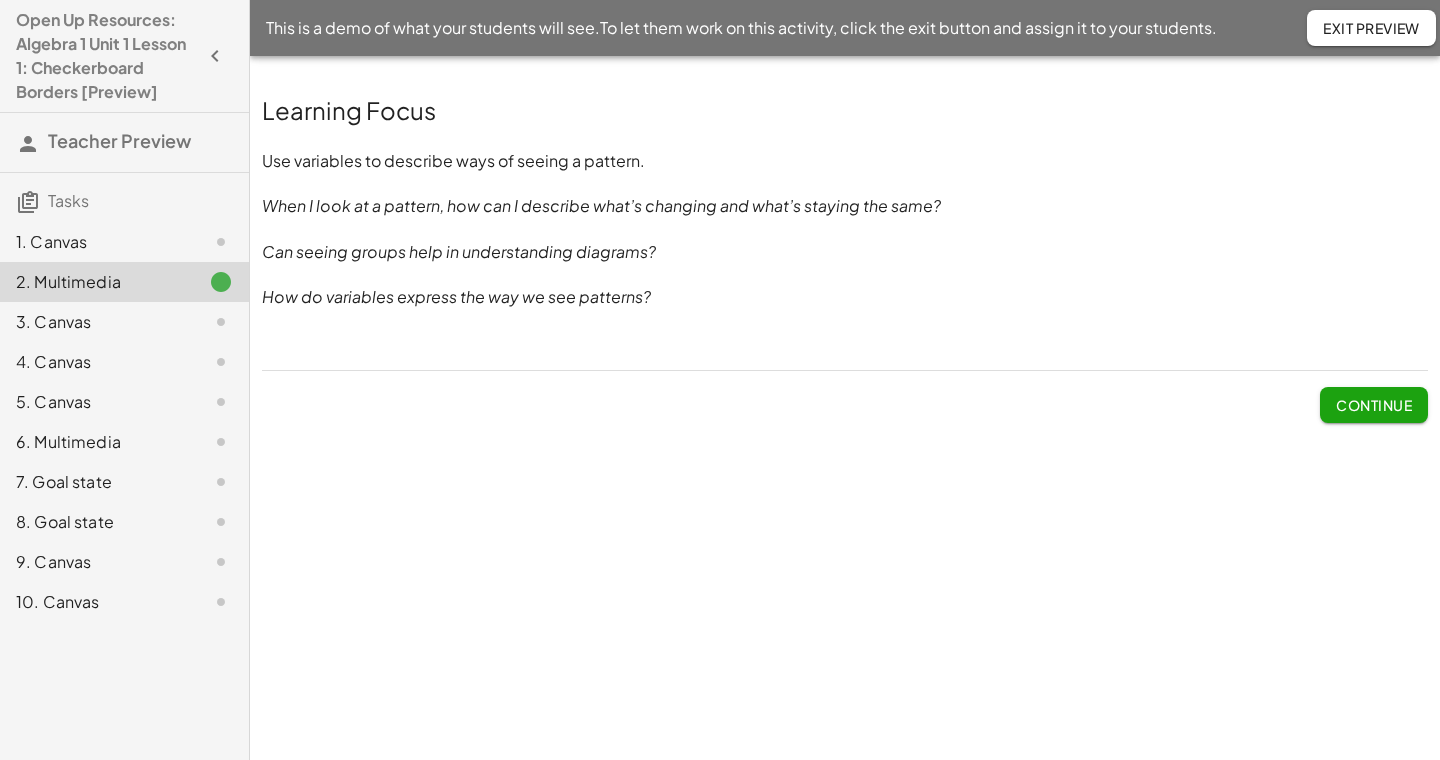 click on "Continue" 